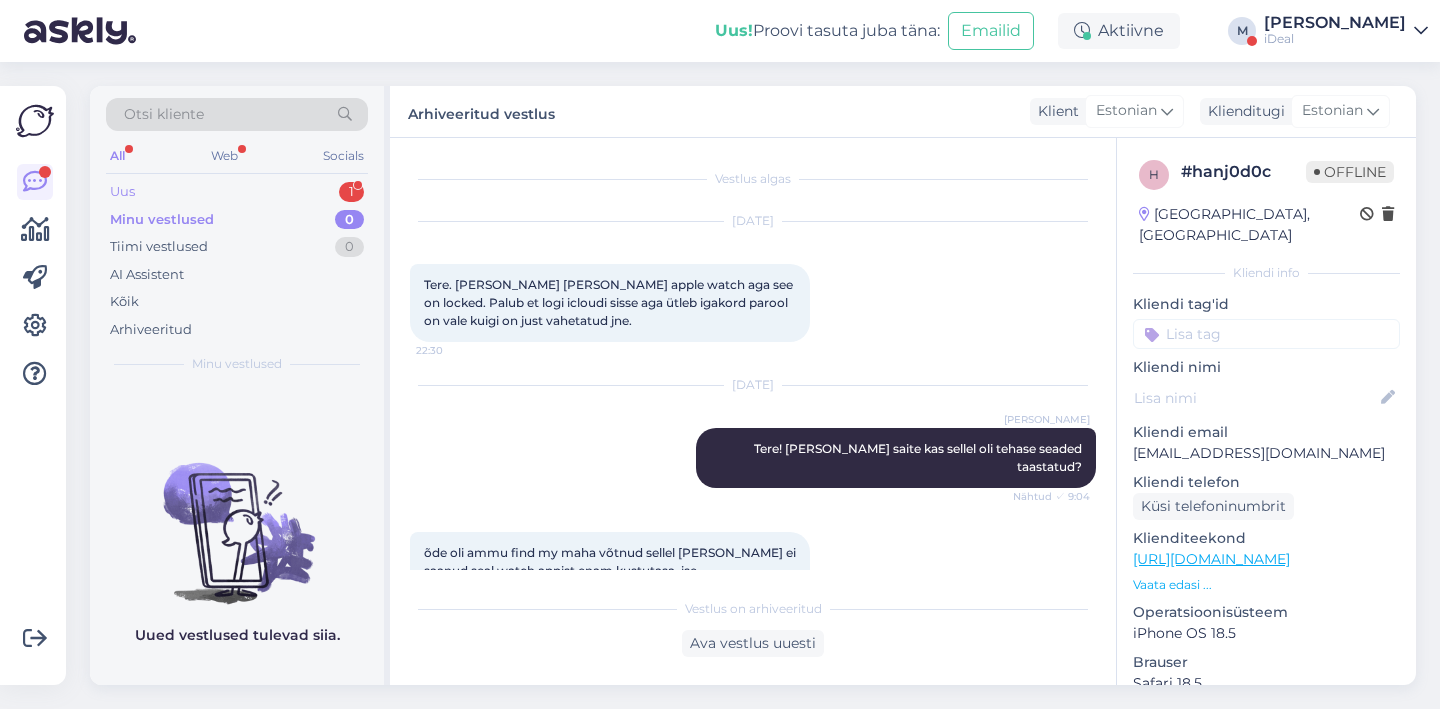scroll, scrollTop: 0, scrollLeft: 0, axis: both 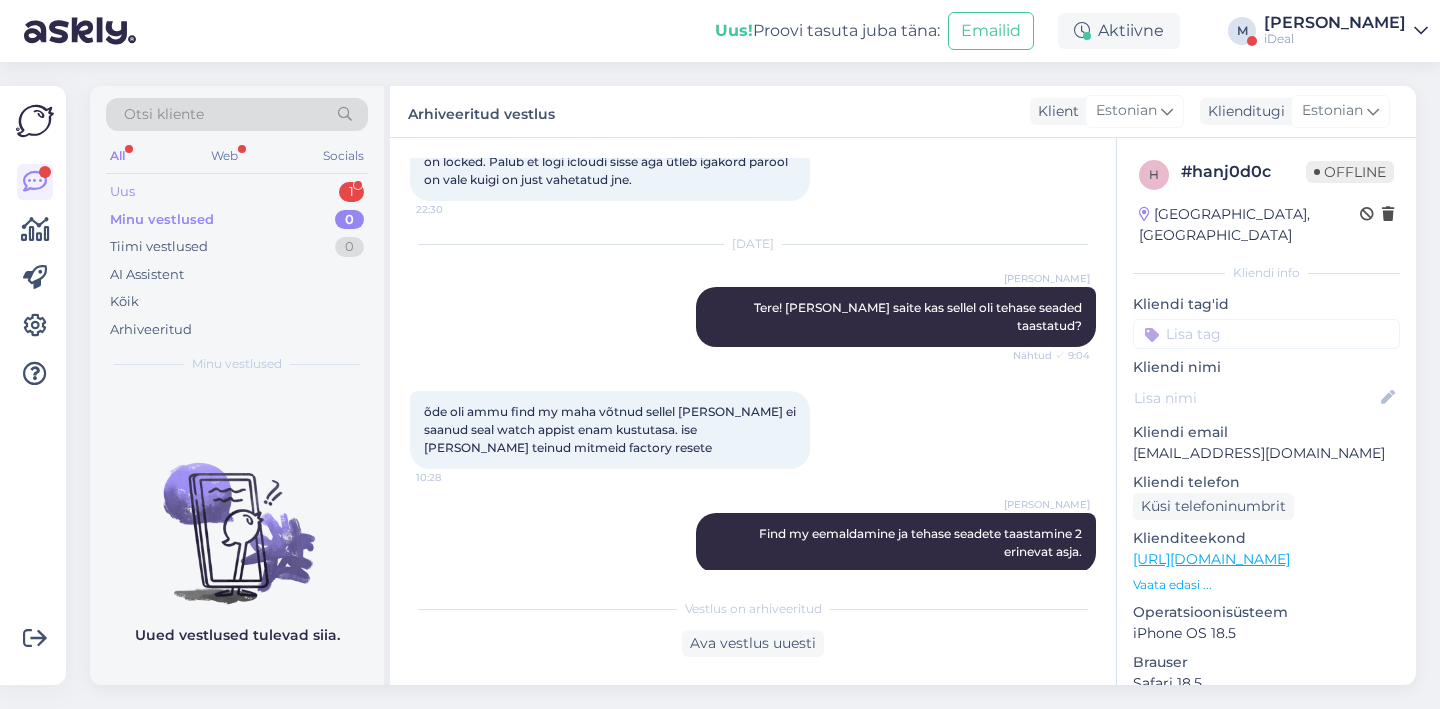 click on "Uus 1" at bounding box center (237, 192) 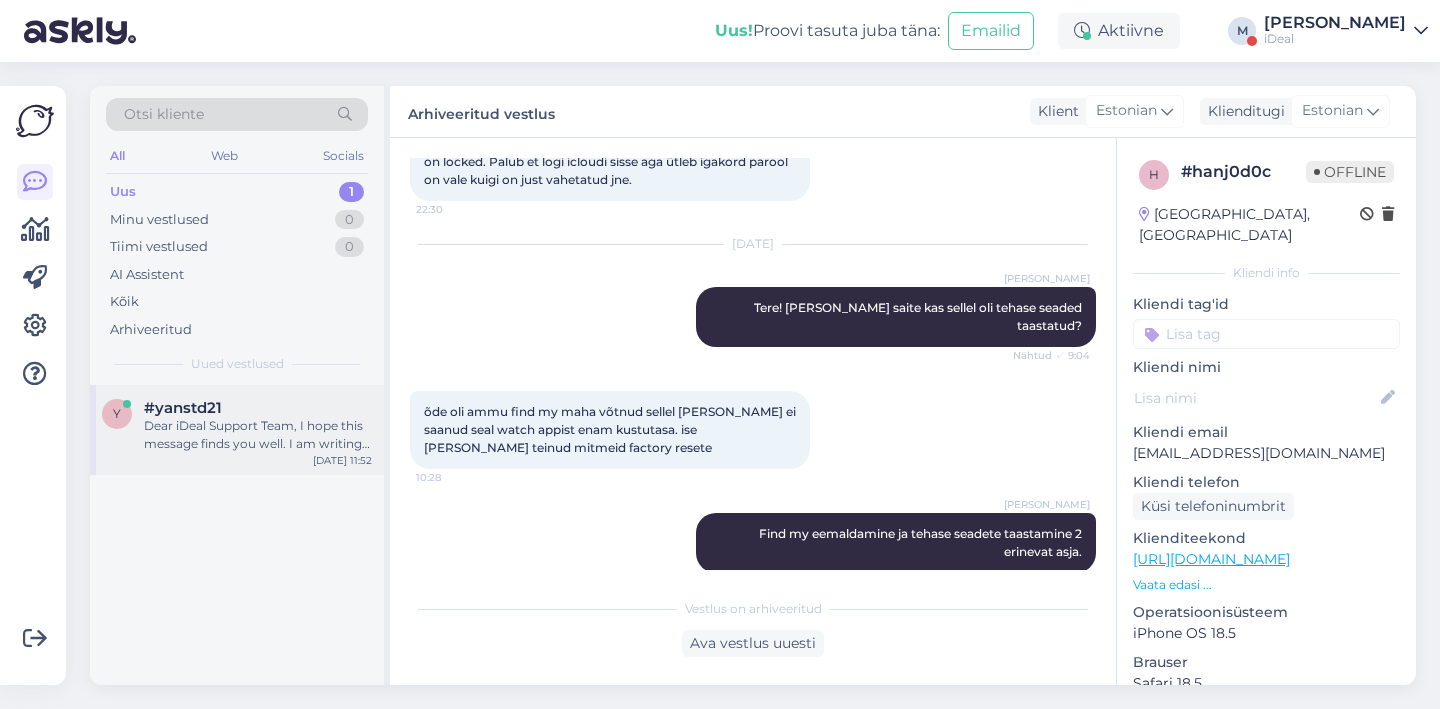 click on "y #yanstd21 Dear iDeal Support Team,
I hope this message finds you well. I am writing to follow up on my recent inquiry regarding the repair estimate for a broken screen on my MacBook Pro. During our chat (email [EMAIL_ADDRESS][DOMAIN_NAME]), I provided all the necessary information as requested. However, the estimate I received included charges for keyboard repair, which seemed unusually high and appeared to be intended for another customer.
I understand that you have advised me to send an email to support, but I kindly request that you assist me by reviewing the chat history and clarifying the situation. Since you have access to that information, it would be greatly appreciated if you could address this matter directly.
Thank you for your attention to this issue. I look forward to your prompt response.
Best regards,
[DATE] 11:52" at bounding box center (237, 430) 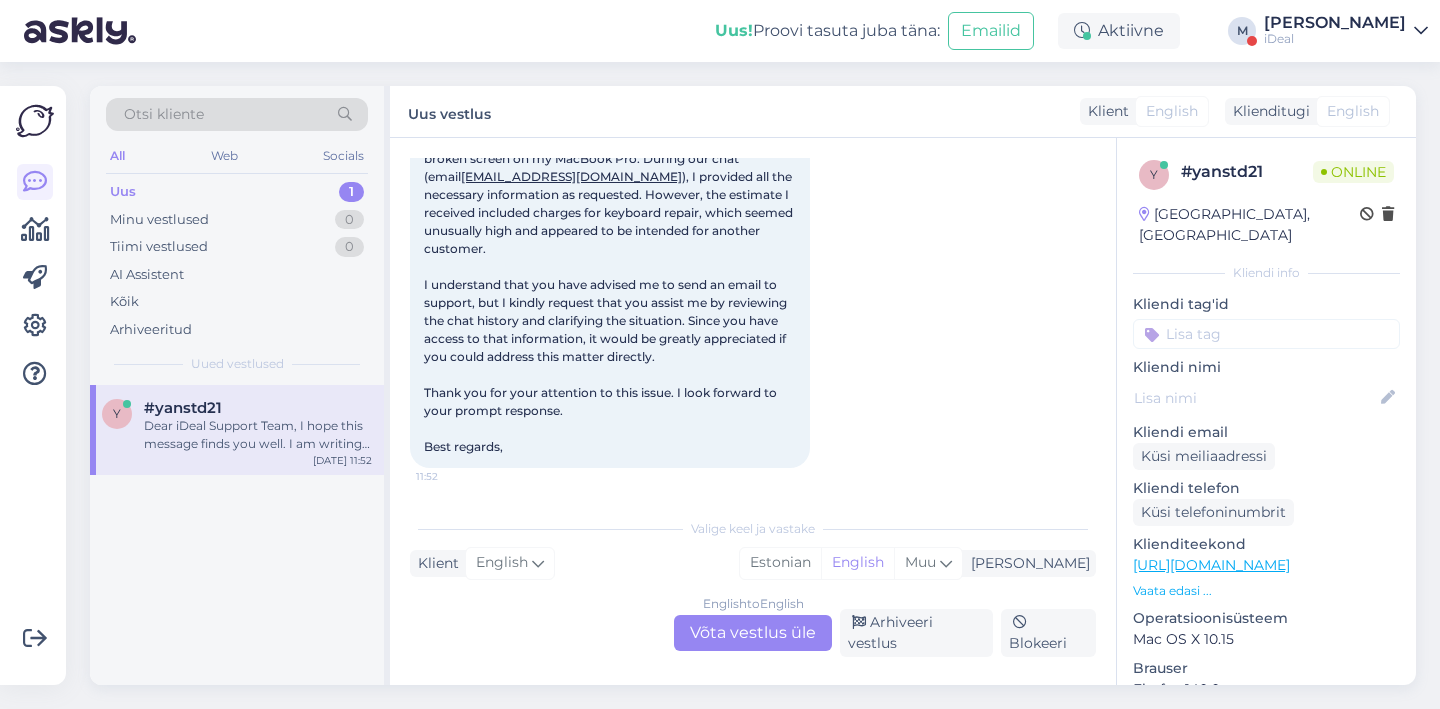 scroll, scrollTop: 104, scrollLeft: 0, axis: vertical 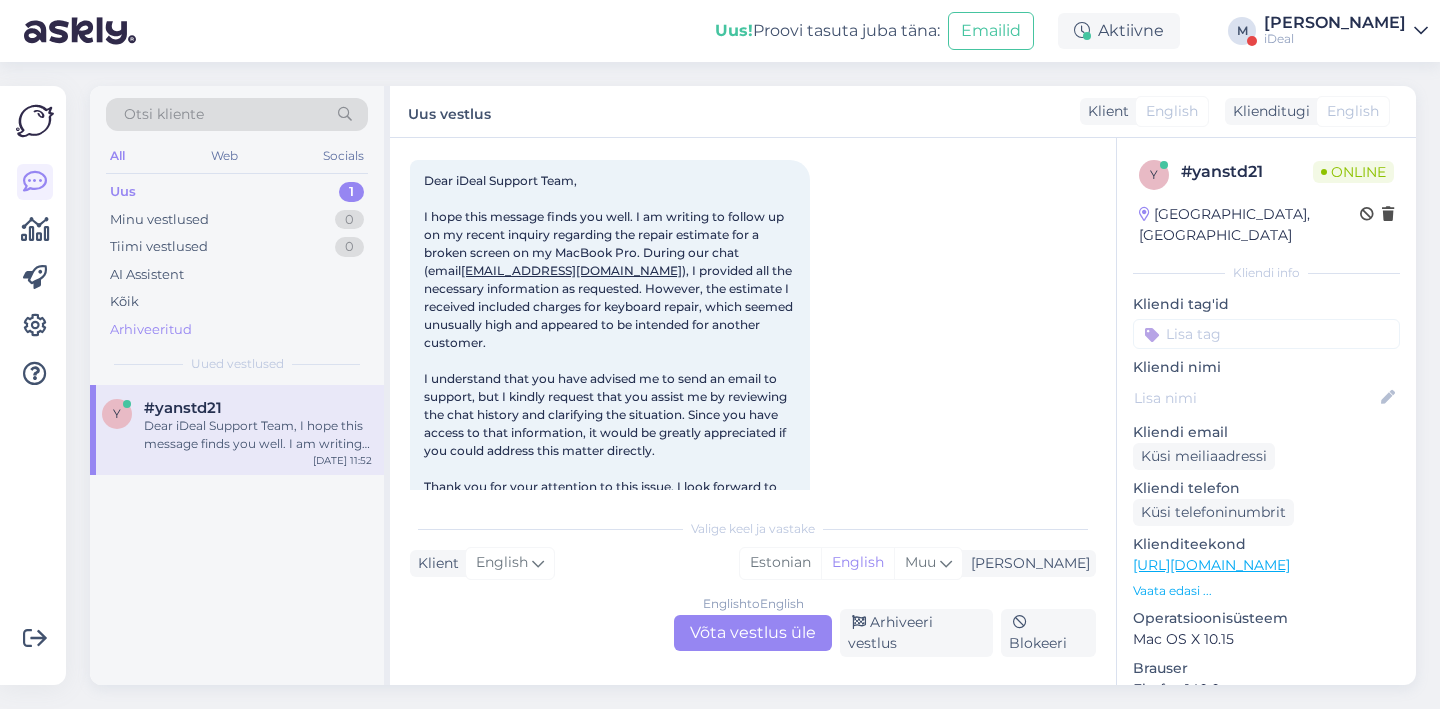 click on "Arhiveeritud" at bounding box center [237, 330] 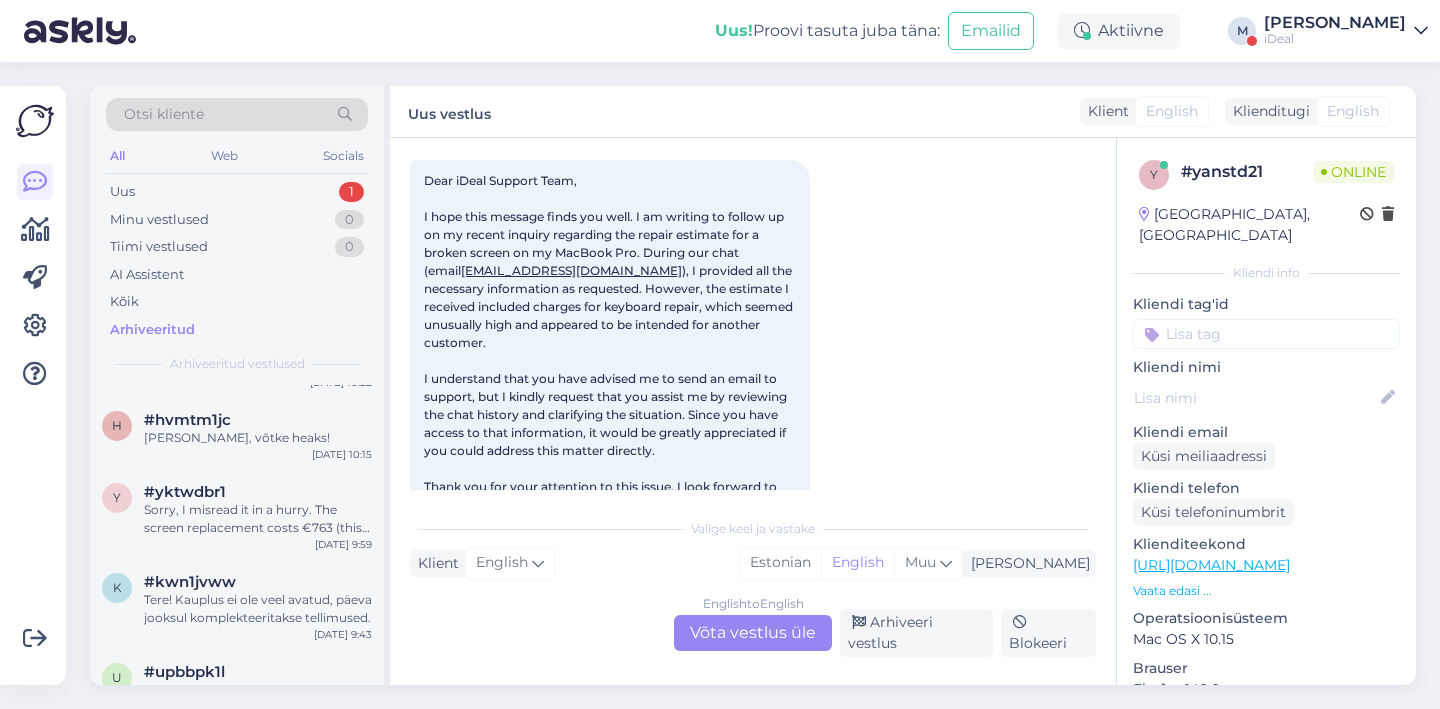 scroll, scrollTop: 1451, scrollLeft: 0, axis: vertical 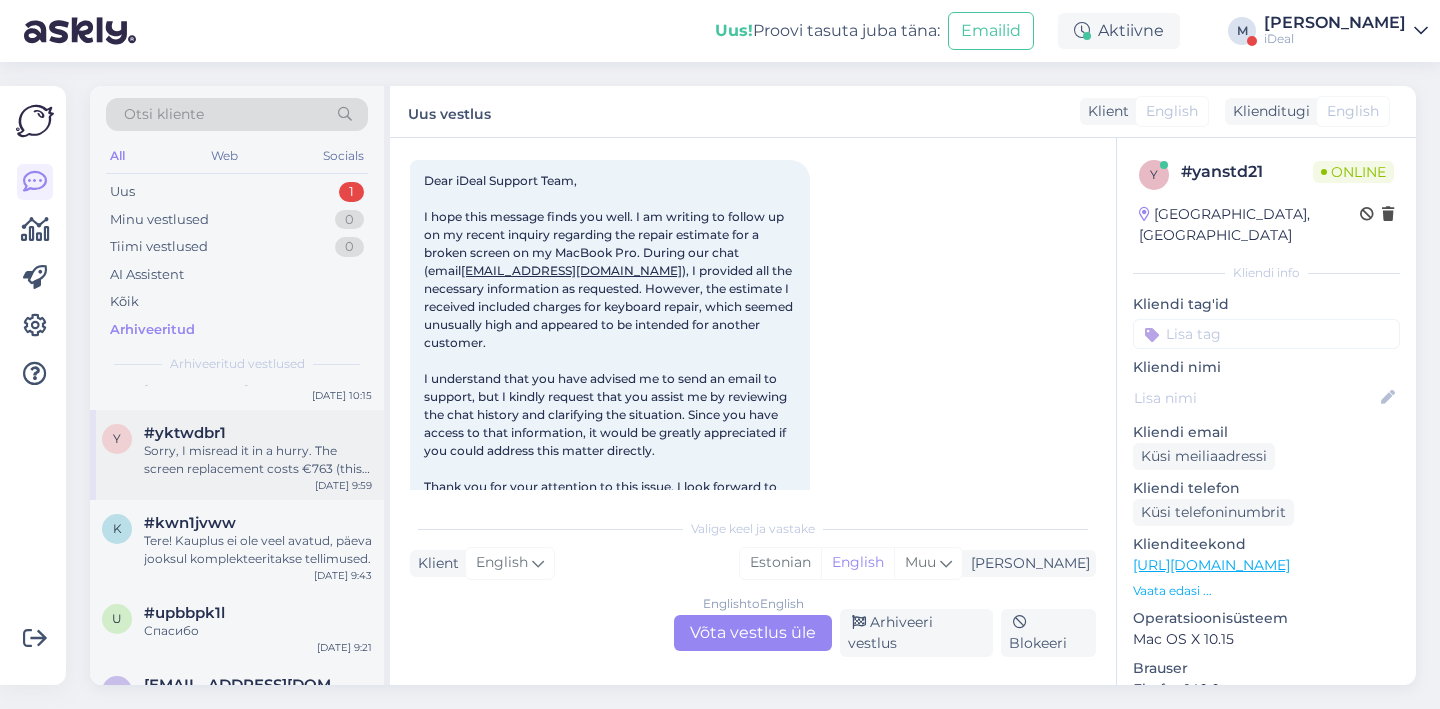 click on "y #yktwdbr1 Sorry, I misread it in a hurry. The screen replacement costs €763 (this includes the spare part and the replacement service). To proceed, you need to book an appointment at [DOMAIN_NAME][URL] and bring the device in for diagnostics. After confirming the diagnostics and the price quote, the delivery of the spare part along with the repair will take approximately 3–5 working days. [DATE] 9:59" at bounding box center [237, 455] 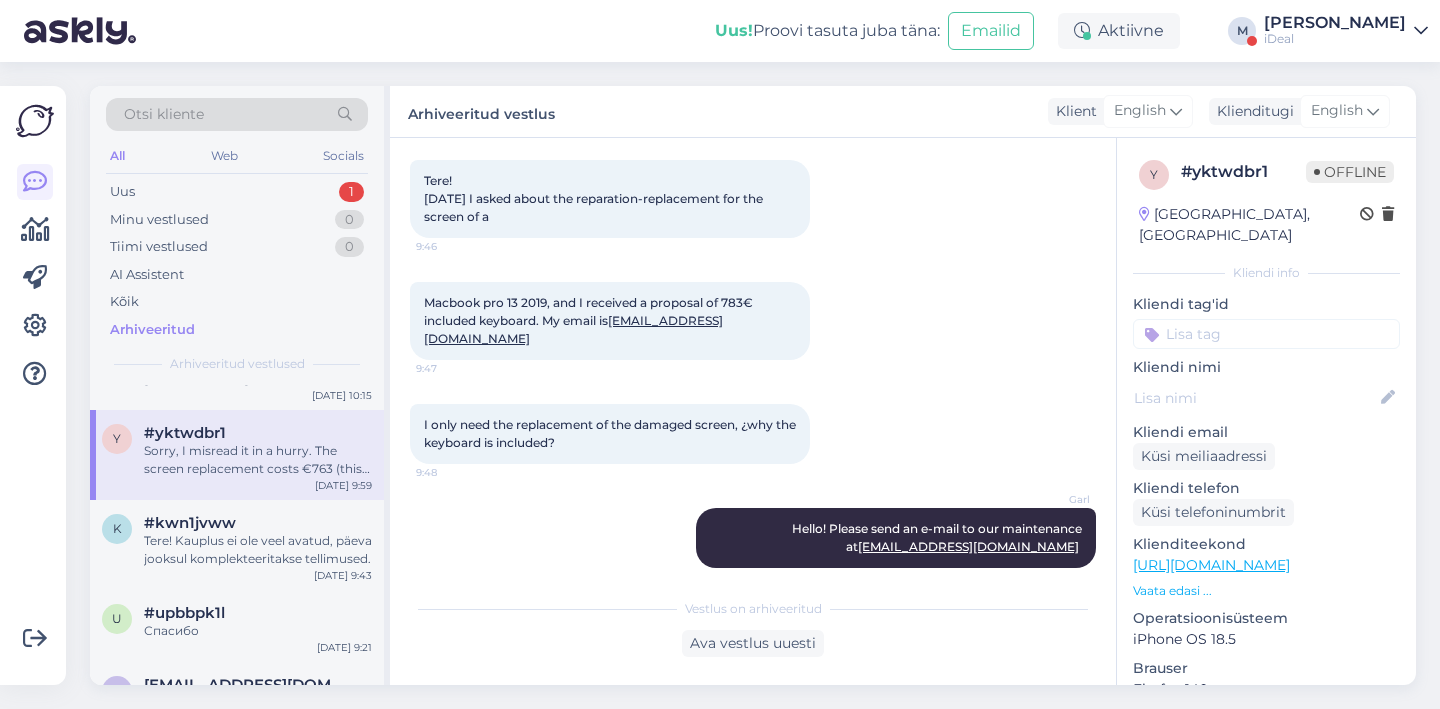 scroll, scrollTop: 544, scrollLeft: 0, axis: vertical 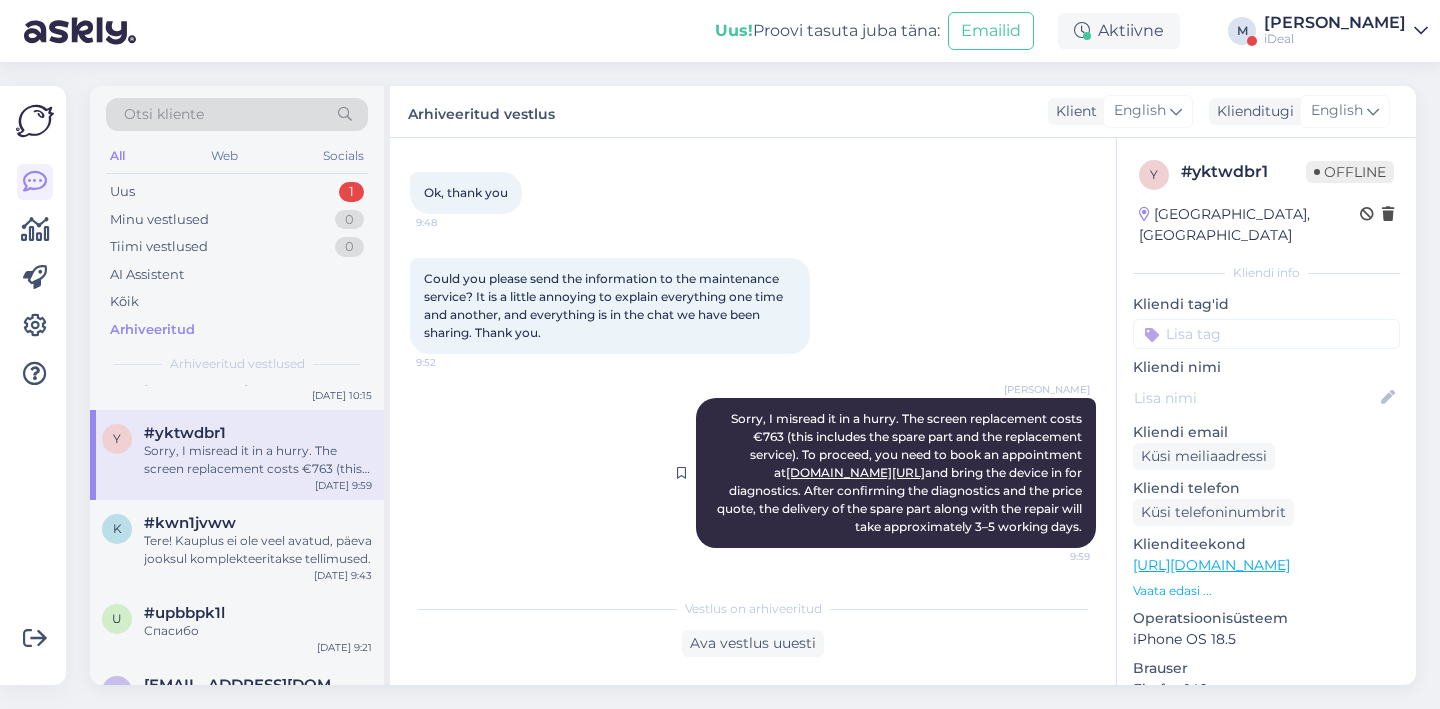 drag, startPoint x: 900, startPoint y: 420, endPoint x: 1083, endPoint y: 531, distance: 214.03271 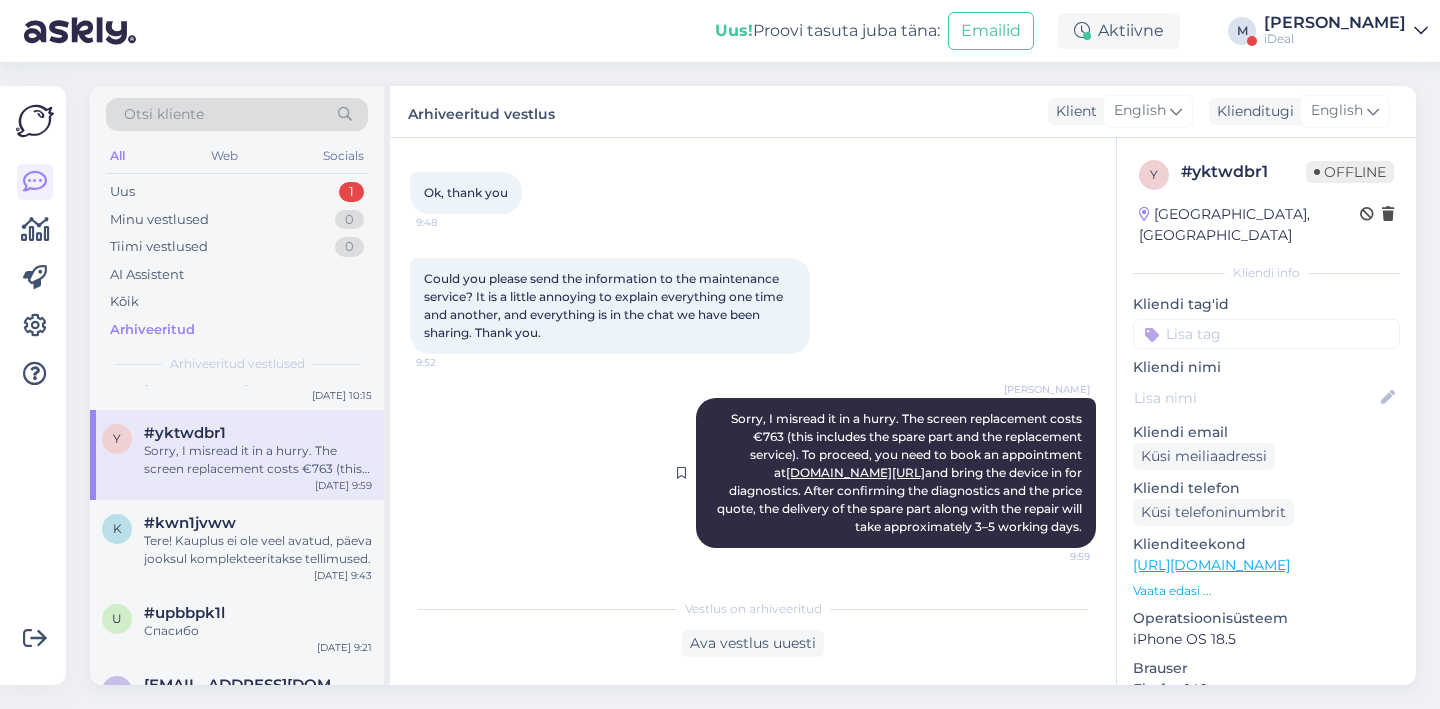 click on "[PERSON_NAME] Sorry, I misread it in a hurry. The screen replacement costs €763 (this includes the spare part and the replacement service). To proceed, you need to book an appointment at  [DOMAIN_NAME][URL]  and bring the device in for diagnostics. After confirming the diagnostics and the price quote, the delivery of the spare part along with the repair will take approximately 3–5 working days. 9:59" at bounding box center (896, 473) 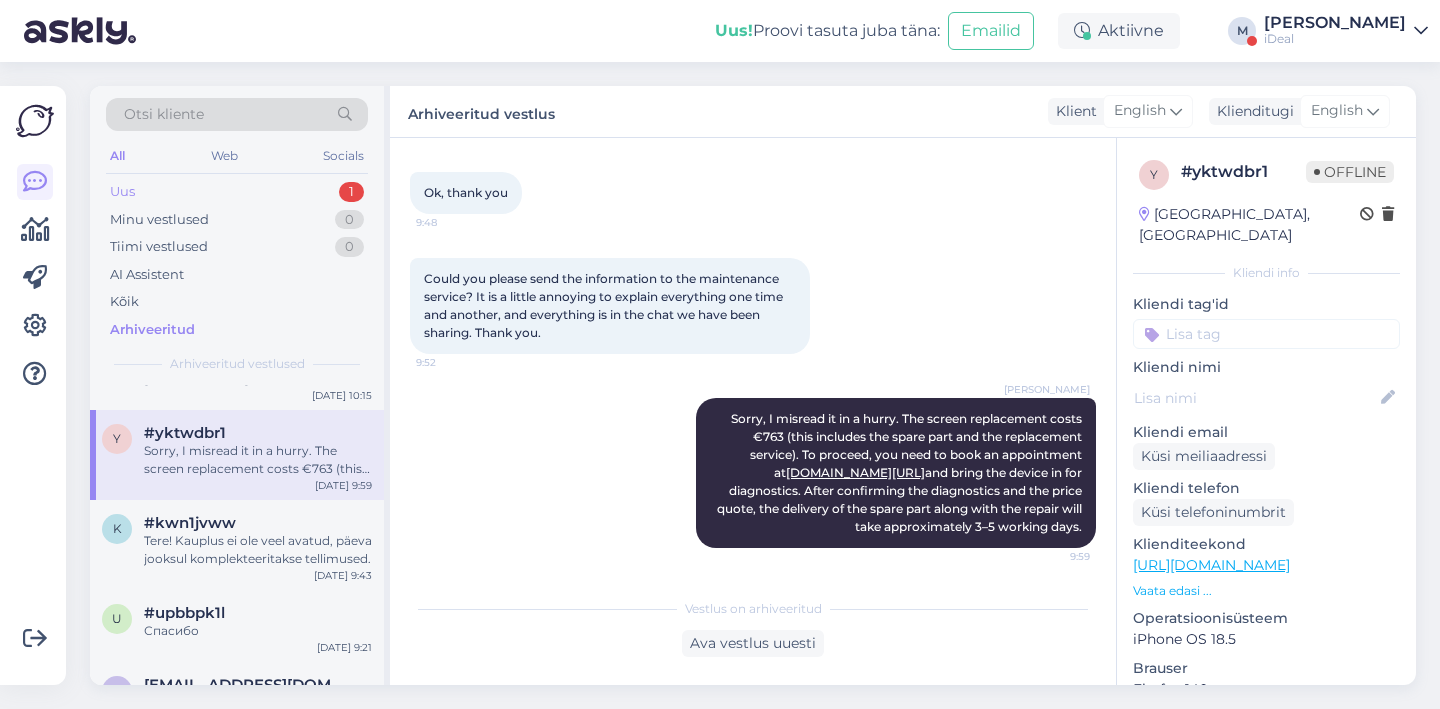 click on "Uus 1" at bounding box center (237, 192) 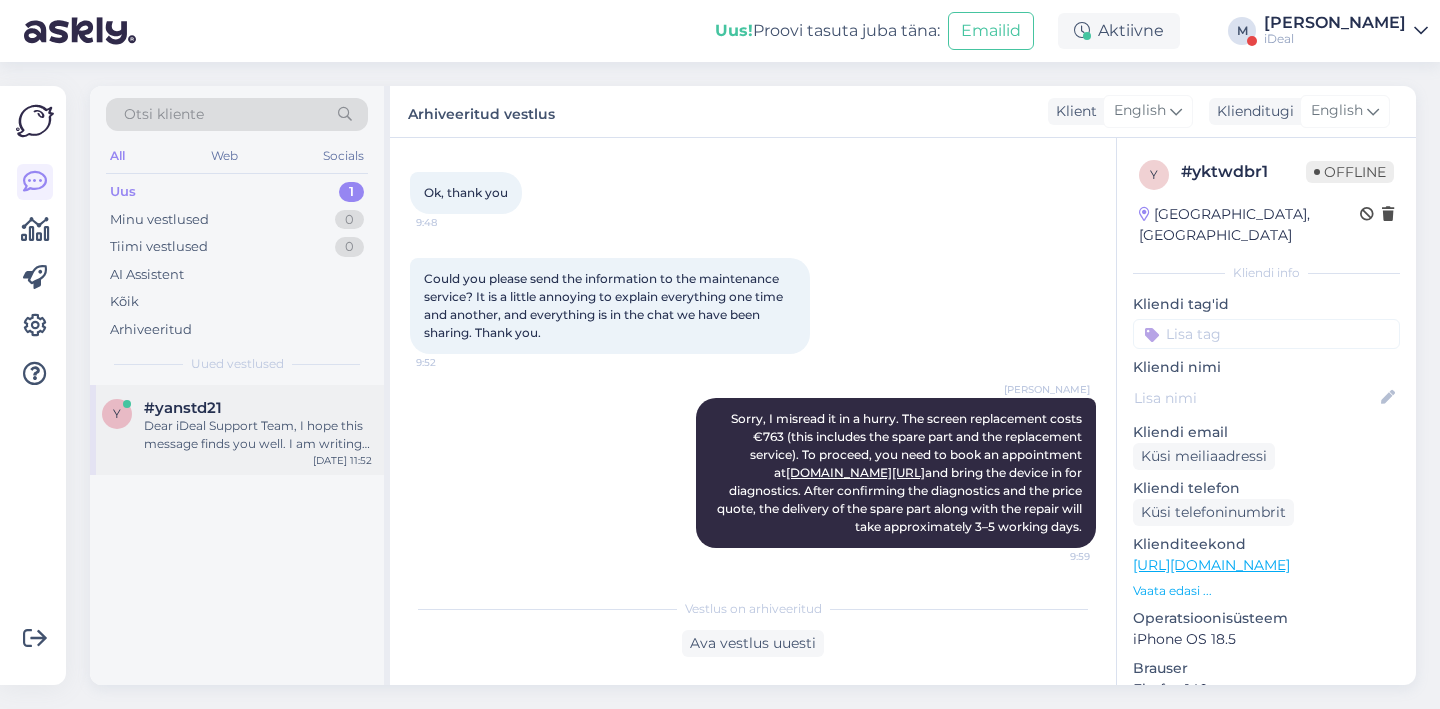 click on "Dear iDeal Support Team,
I hope this message finds you well. I am writing to follow up on my recent inquiry regarding the repair estimate for a broken screen on my MacBook Pro. During our chat (email [EMAIL_ADDRESS][DOMAIN_NAME]), I provided all the necessary information as requested. However, the estimate I received included charges for keyboard repair, which seemed unusually high and appeared to be intended for another customer.
I understand that you have advised me to send an email to support, but I kindly request that you assist me by reviewing the chat history and clarifying the situation. Since you have access to that information, it would be greatly appreciated if you could address this matter directly.
Thank you for your attention to this issue. I look forward to your prompt response.
Best regards," at bounding box center [258, 435] 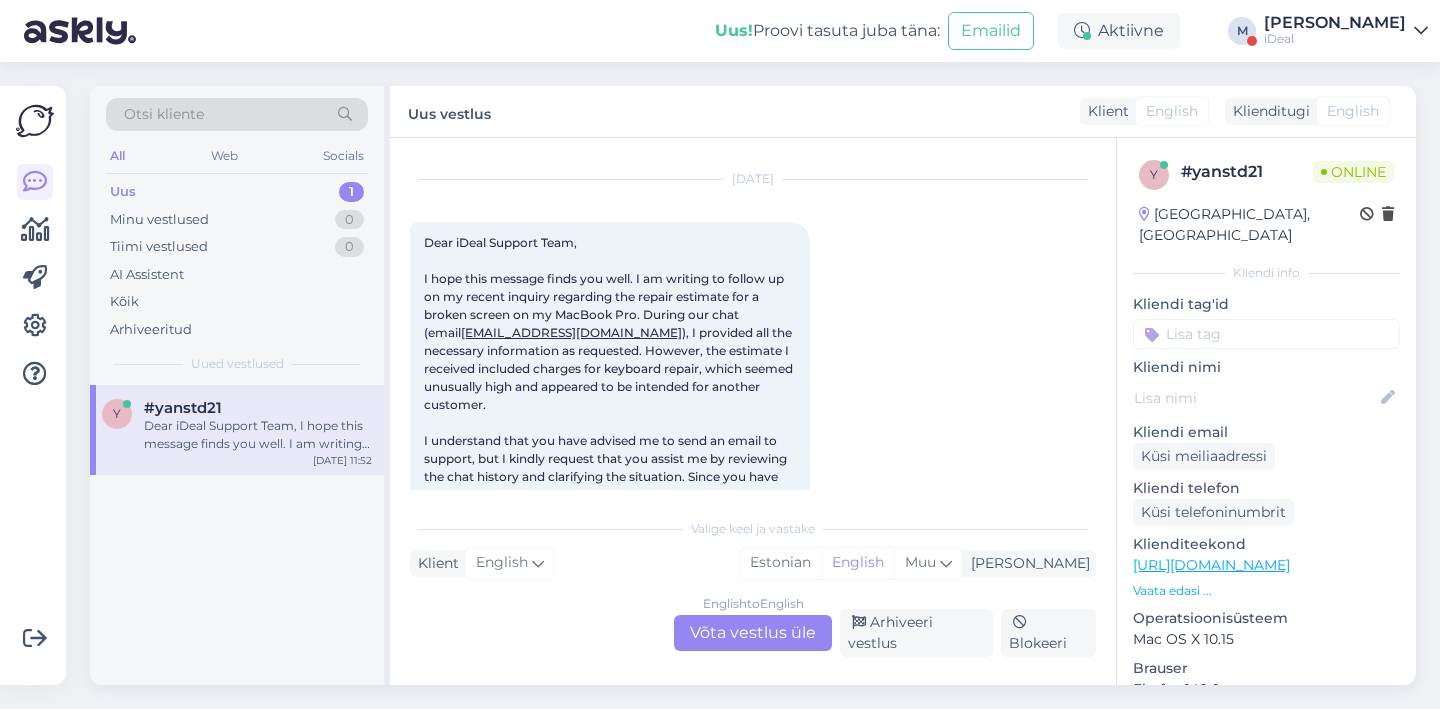 click on "English  to  English Võta vestlus üle" at bounding box center [753, 633] 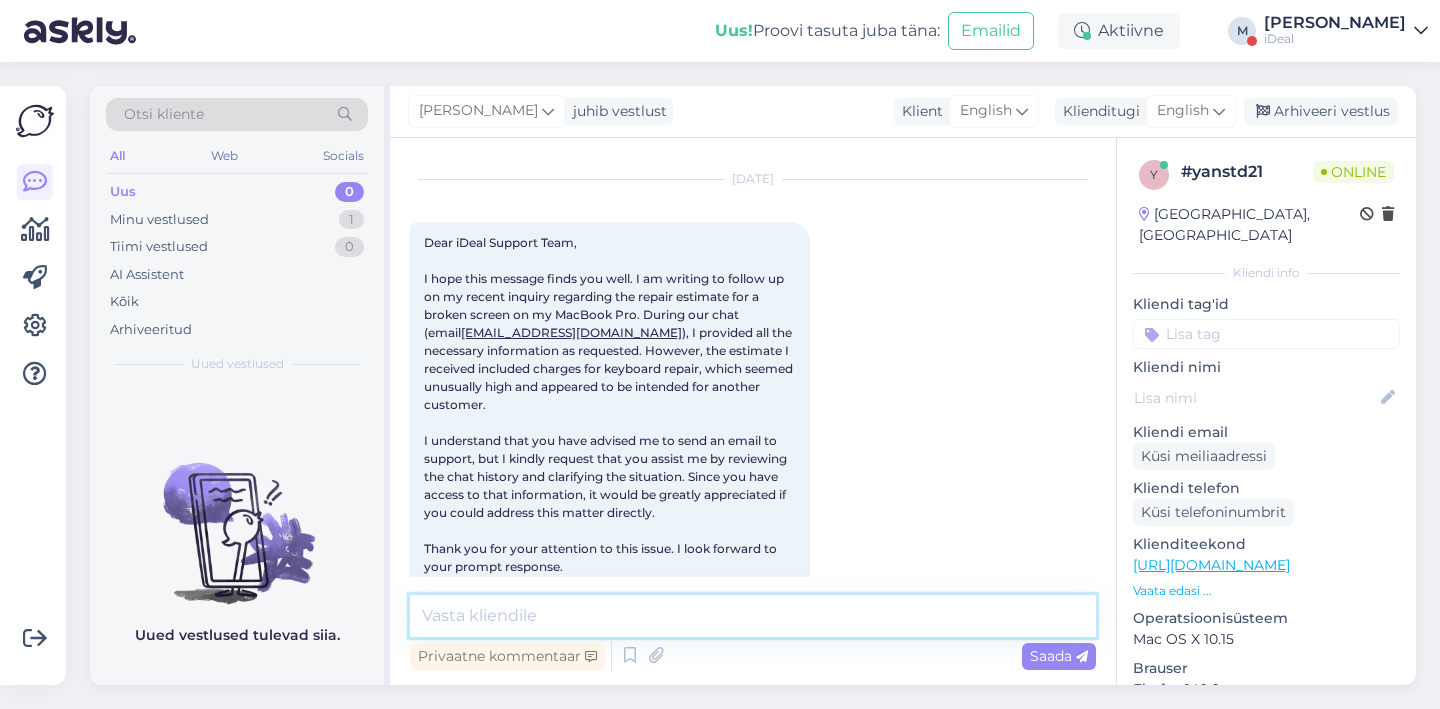 click at bounding box center [753, 616] 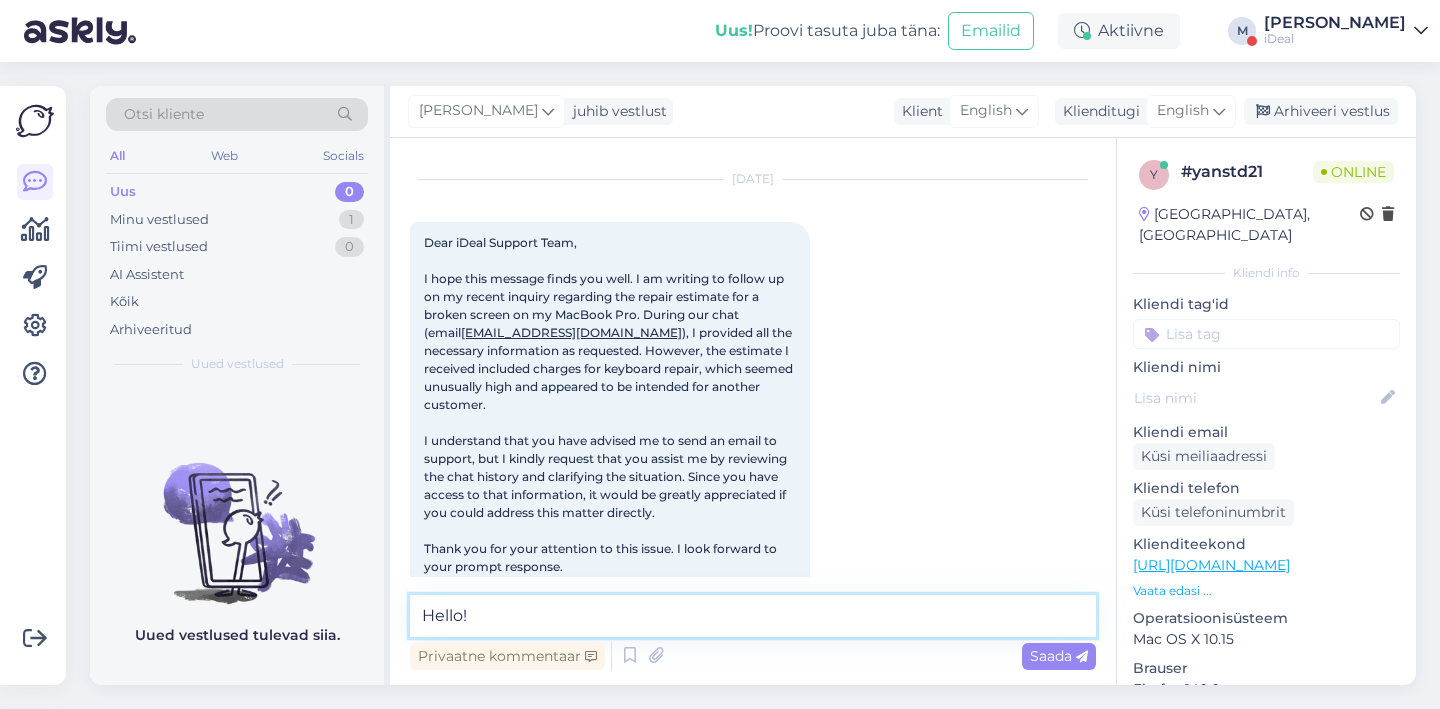 paste on "The screen replacement costs €763 (this includes the spare part and the replacement service). To proceed, you need to book an appointment at [DOMAIN_NAME][URL] and bring the device in for diagnostics. After confirming the diagnostics and the price quote, the delivery of the spare part along with the repair will take approximately 3–5 working days." 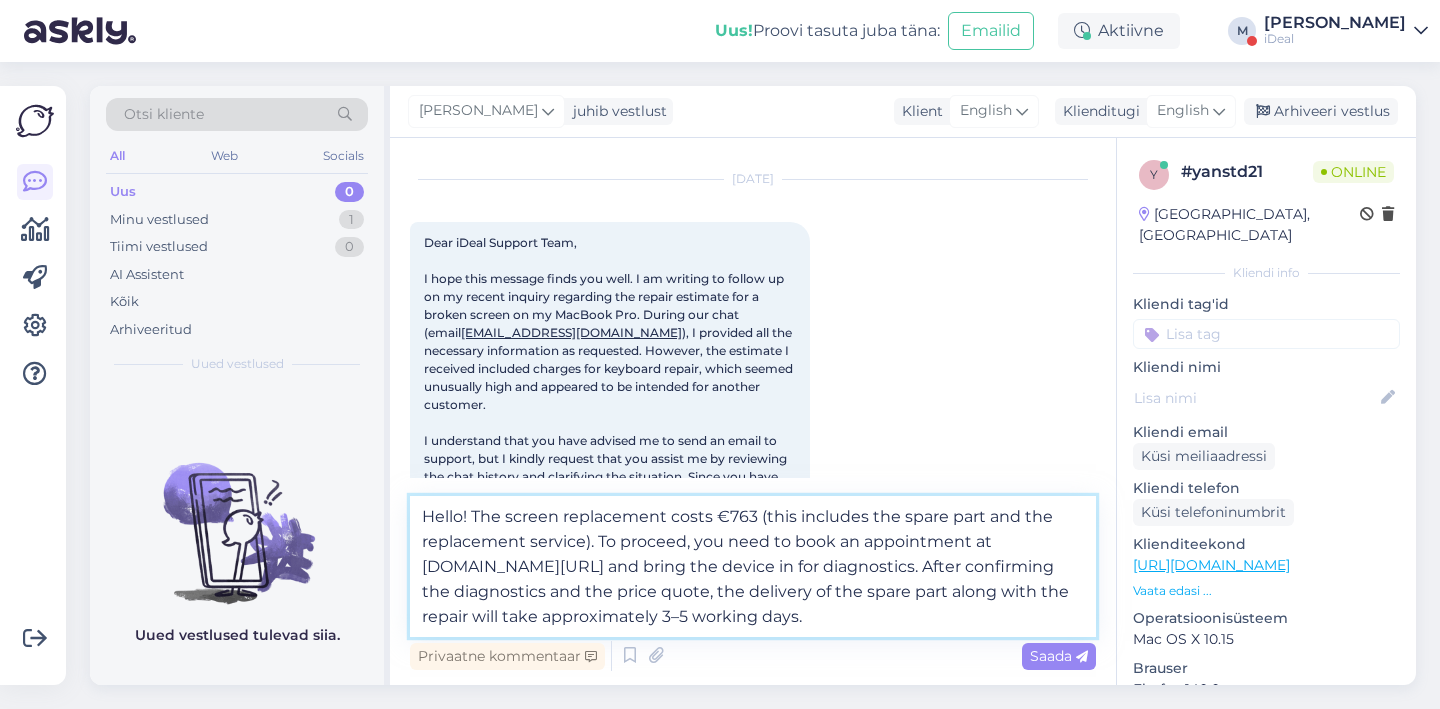 type on "Hello! The screen replacement costs €763 (this includes the spare part and the replacement service). To proceed, you need to book an appointment at [DOMAIN_NAME][URL] and bring the device in for diagnostics. After confirming the diagnostics and the price quote, the delivery of the spare part along with the repair will take approximately 3–5 working days." 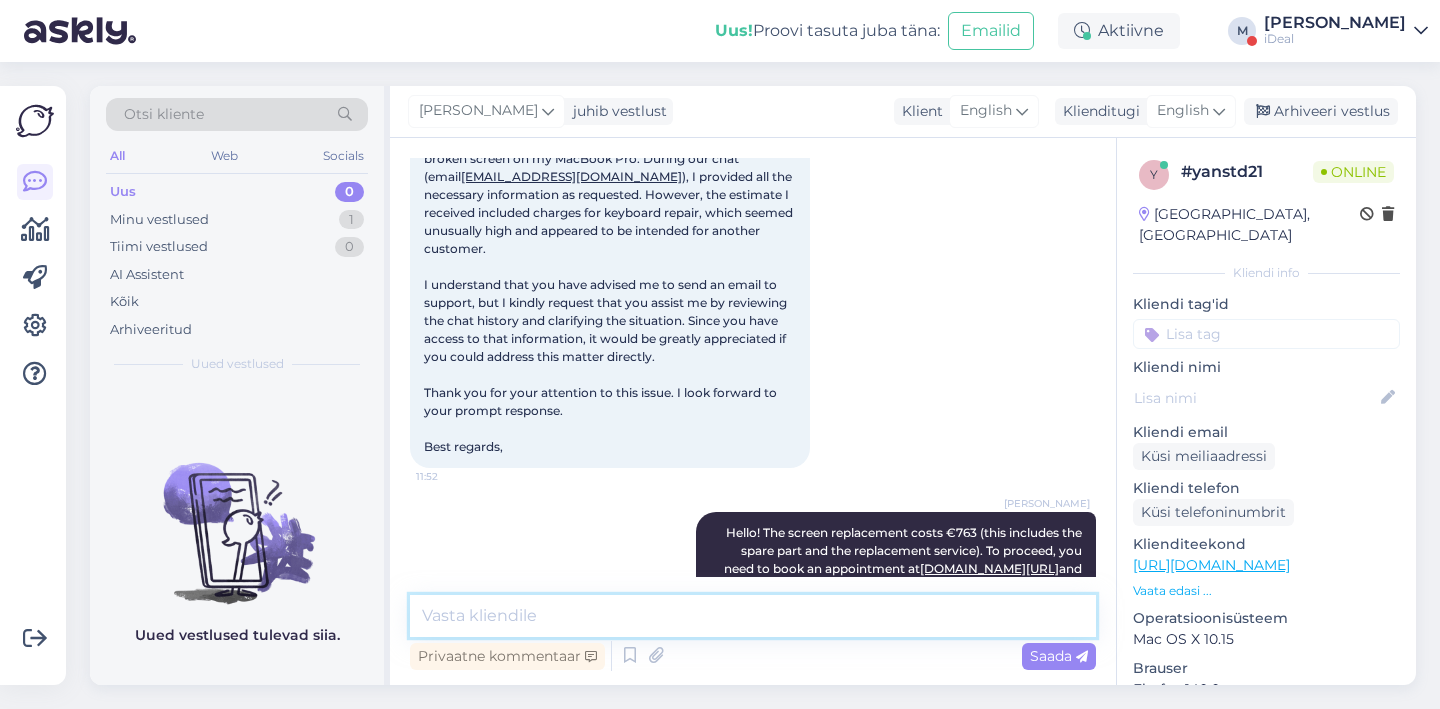 scroll, scrollTop: 323, scrollLeft: 0, axis: vertical 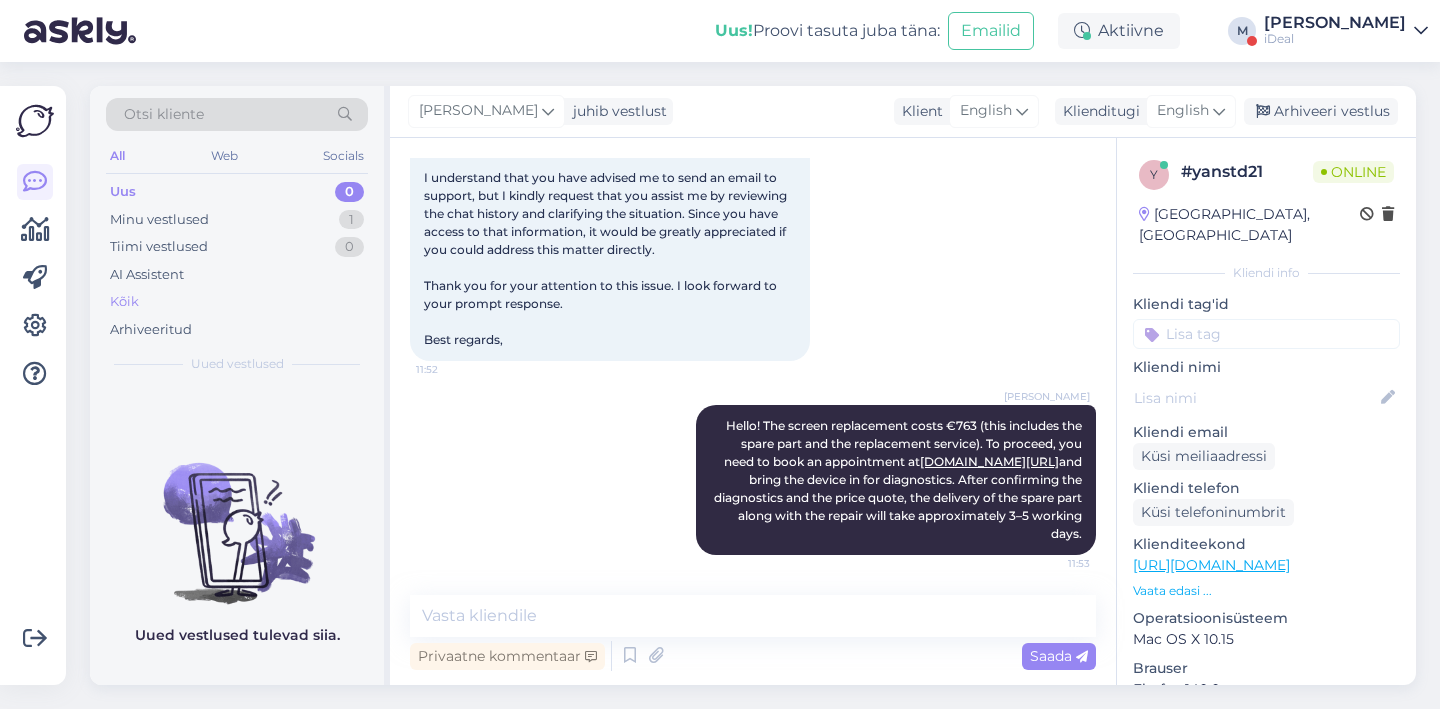 click on "Kõik" at bounding box center [237, 302] 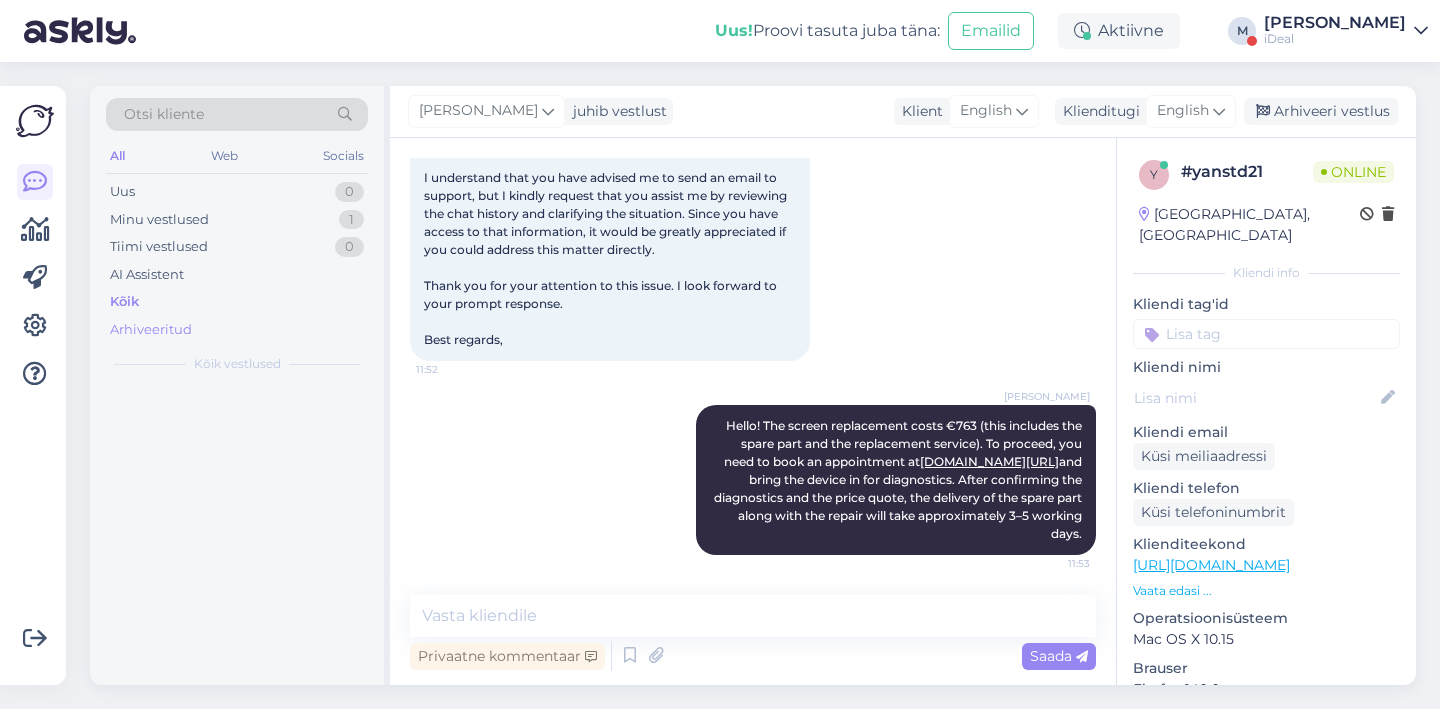 click on "Arhiveeritud" at bounding box center [237, 330] 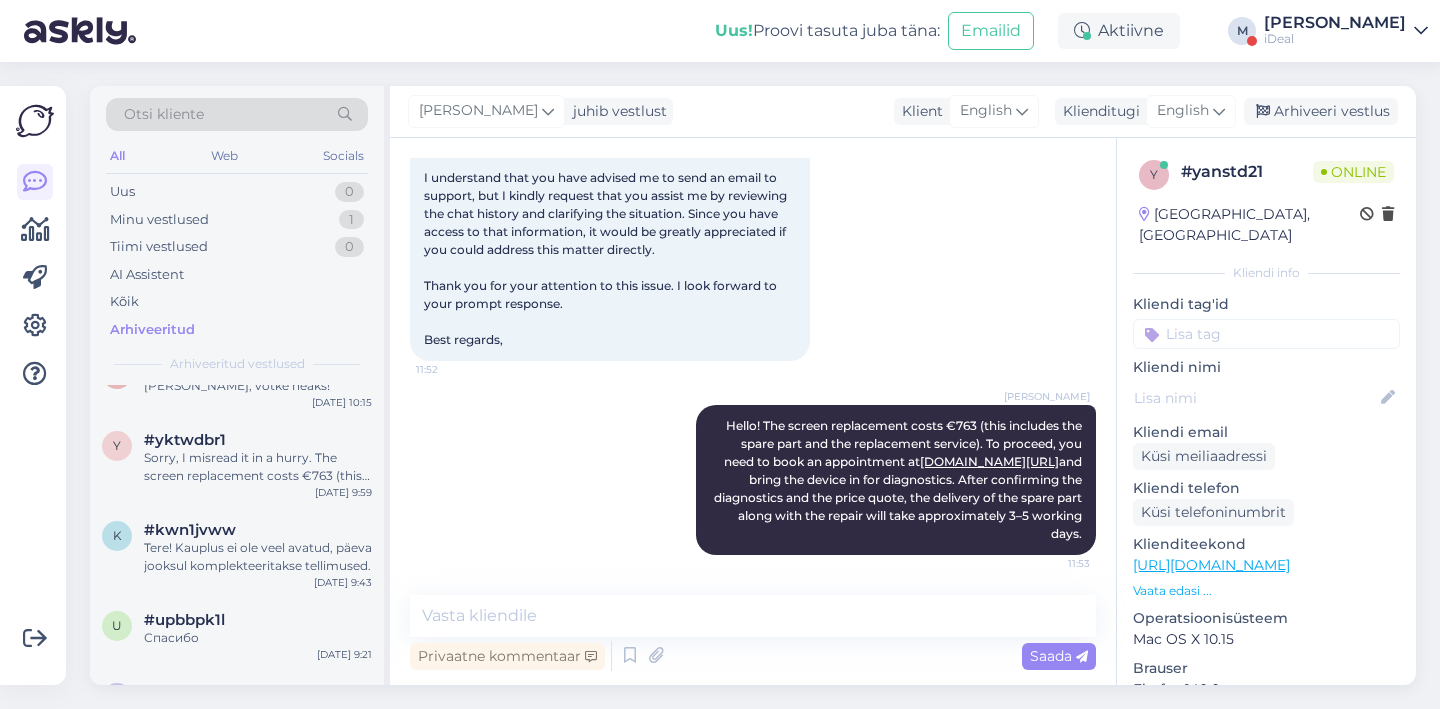 scroll, scrollTop: 1450, scrollLeft: 0, axis: vertical 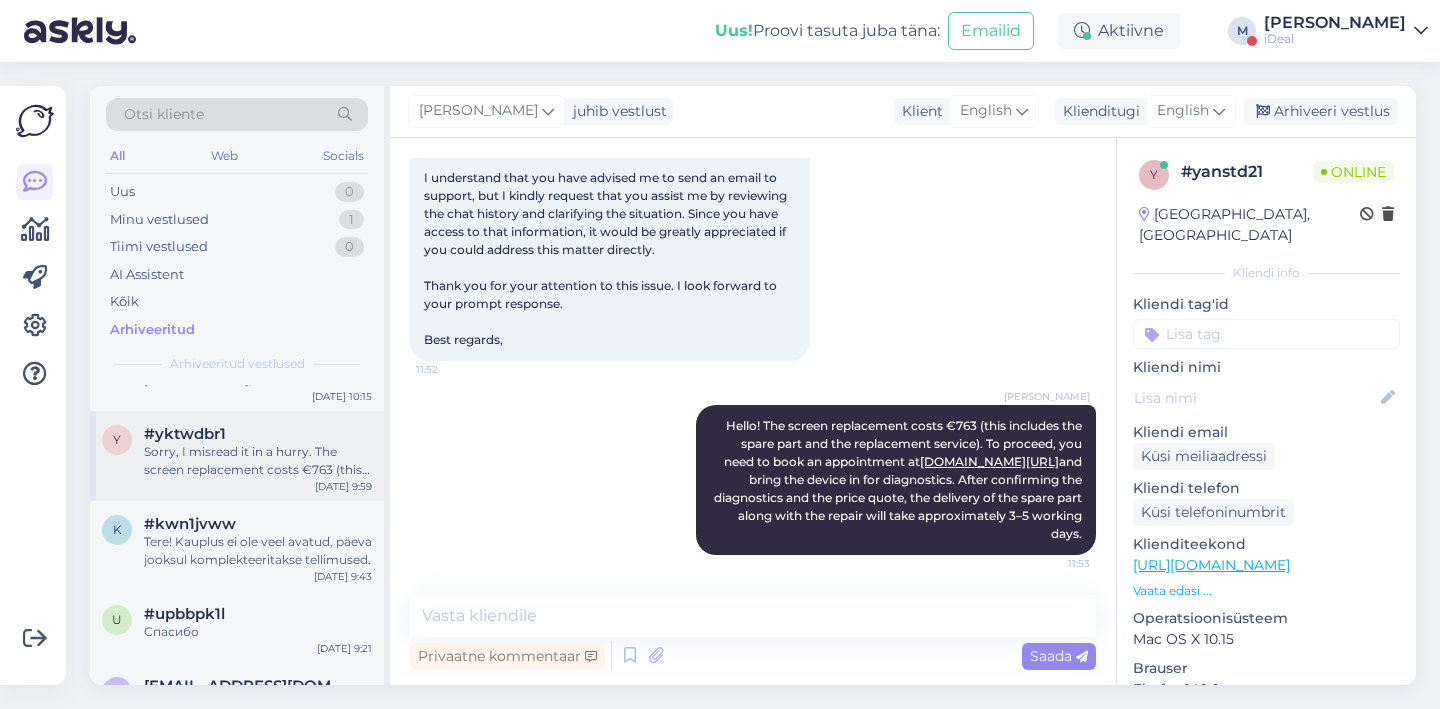 click on "Sorry, I misread it in a hurry. The screen replacement costs €763 (this includes the spare part and the replacement service). To proceed, you need to book an appointment at [DOMAIN_NAME][URL] and bring the device in for diagnostics. After confirming the diagnostics and the price quote, the delivery of the spare part along with the repair will take approximately 3–5 working days." at bounding box center (258, 461) 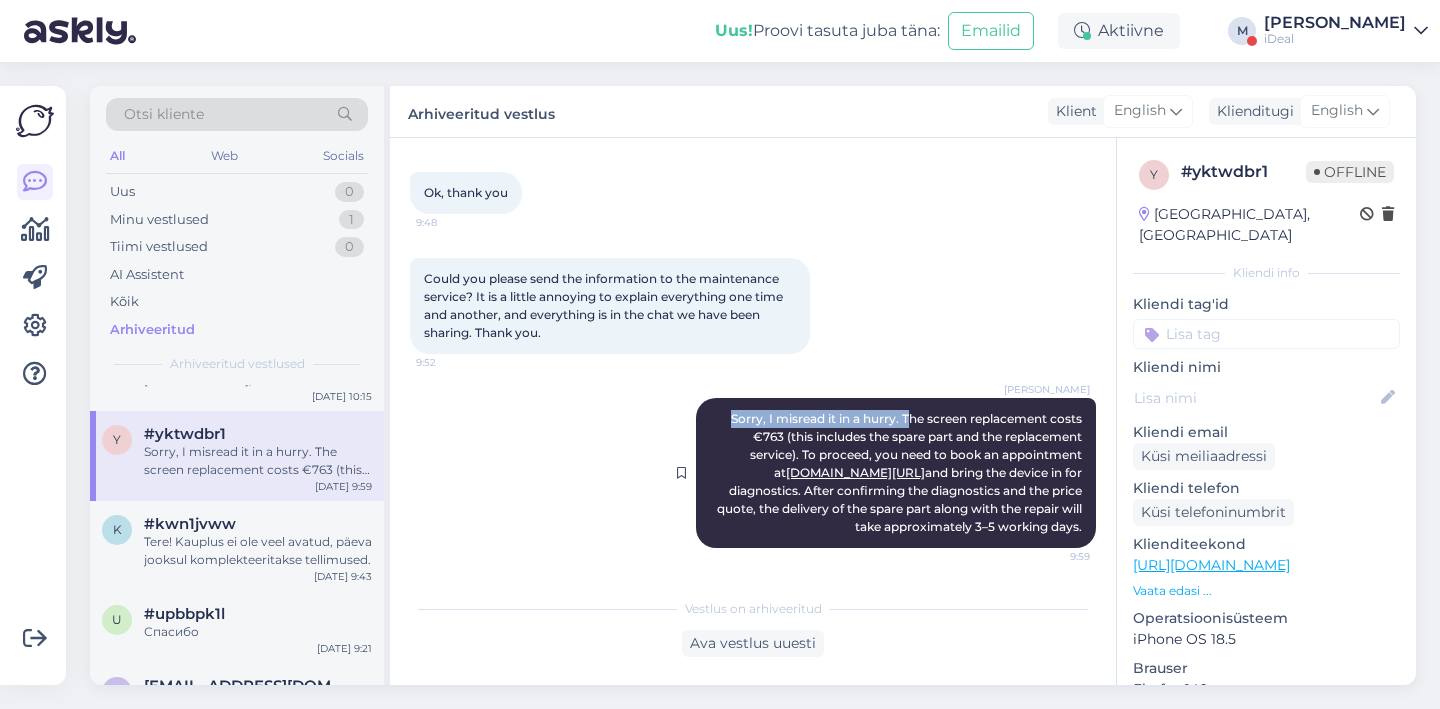 drag, startPoint x: 722, startPoint y: 413, endPoint x: 857, endPoint y: 410, distance: 135.03333 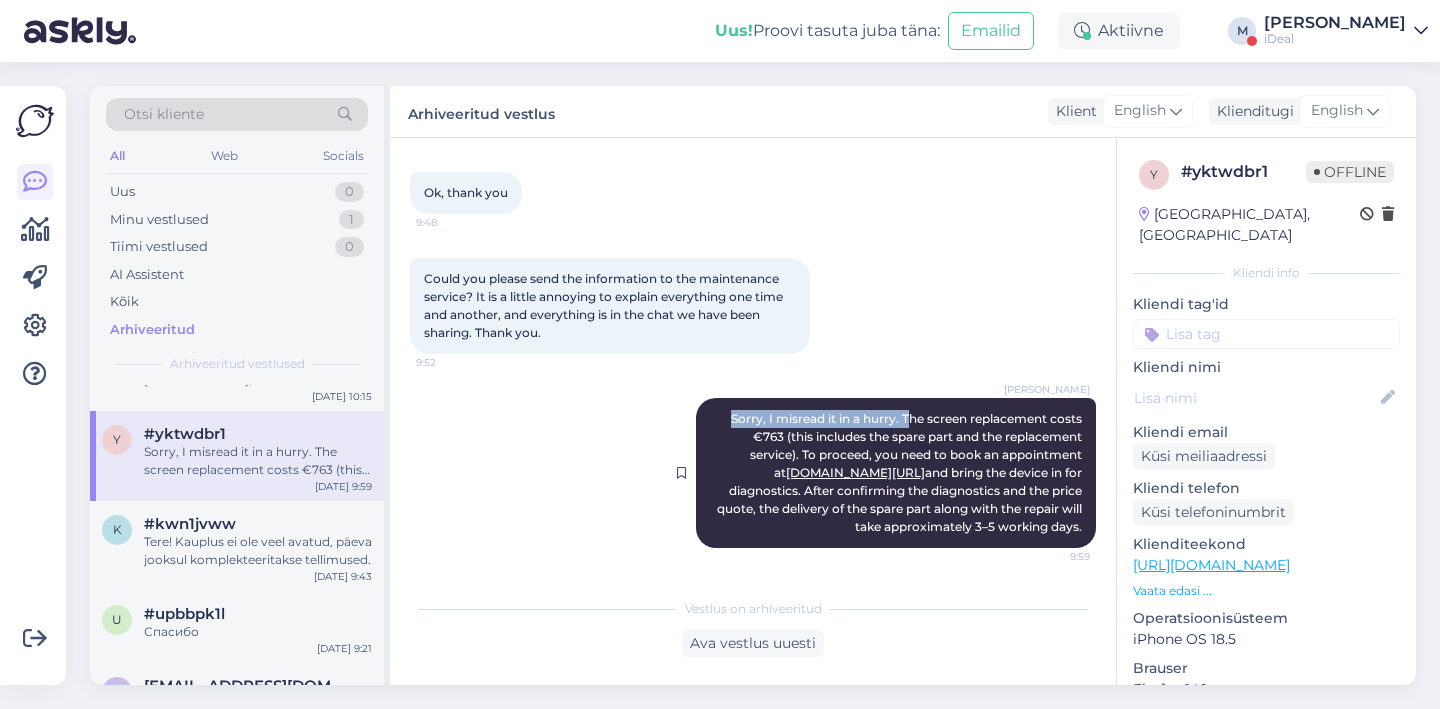 click on "[PERSON_NAME] Sorry, I misread it in a hurry. The screen replacement costs €763 (this includes the spare part and the replacement service). To proceed, you need to book an appointment at  [DOMAIN_NAME][URL]  and bring the device in for diagnostics. After confirming the diagnostics and the price quote, the delivery of the spare part along with the repair will take approximately 3–5 working days. 9:59" at bounding box center [896, 473] 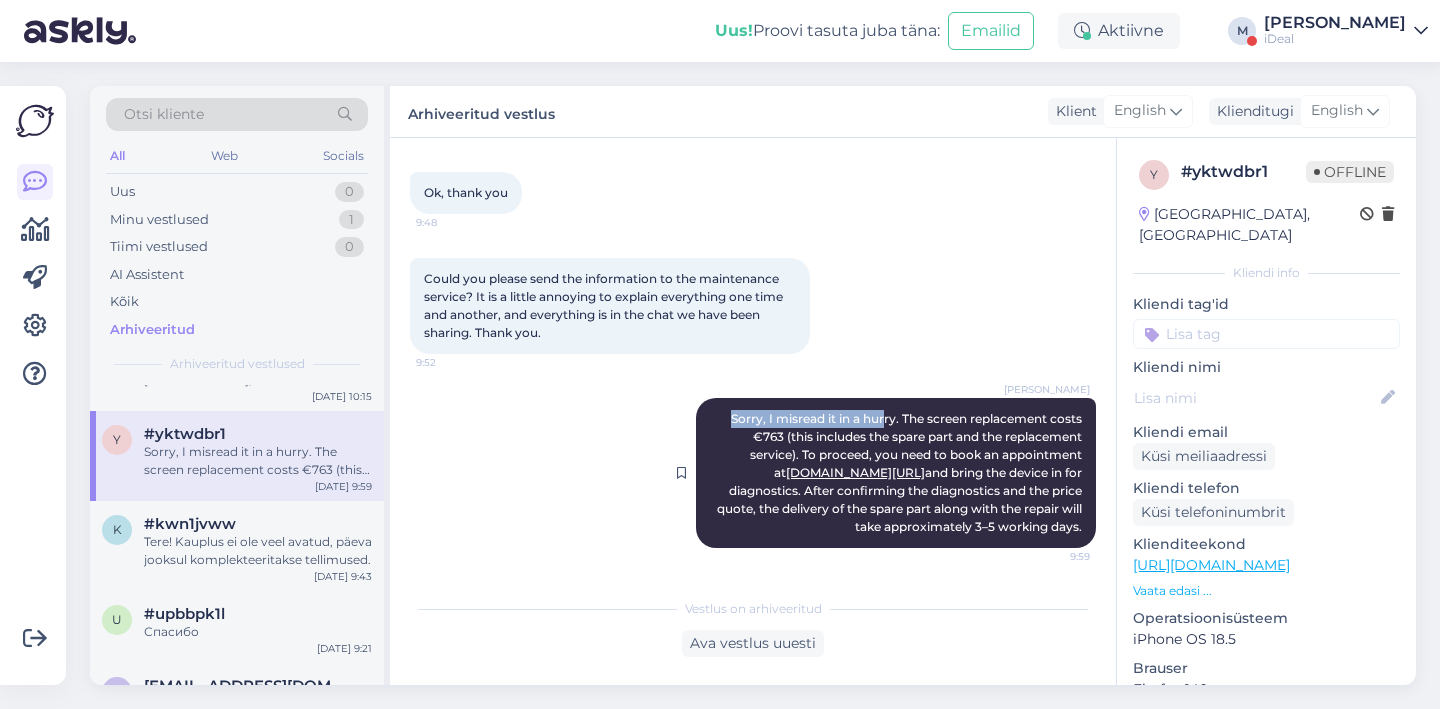 click on "[PERSON_NAME] Sorry, I misread it in a hurry. The screen replacement costs €763 (this includes the spare part and the replacement service). To proceed, you need to book an appointment at  [DOMAIN_NAME][URL]  and bring the device in for diagnostics. After confirming the diagnostics and the price quote, the delivery of the spare part along with the repair will take approximately 3–5 working days. 9:59" at bounding box center [896, 473] 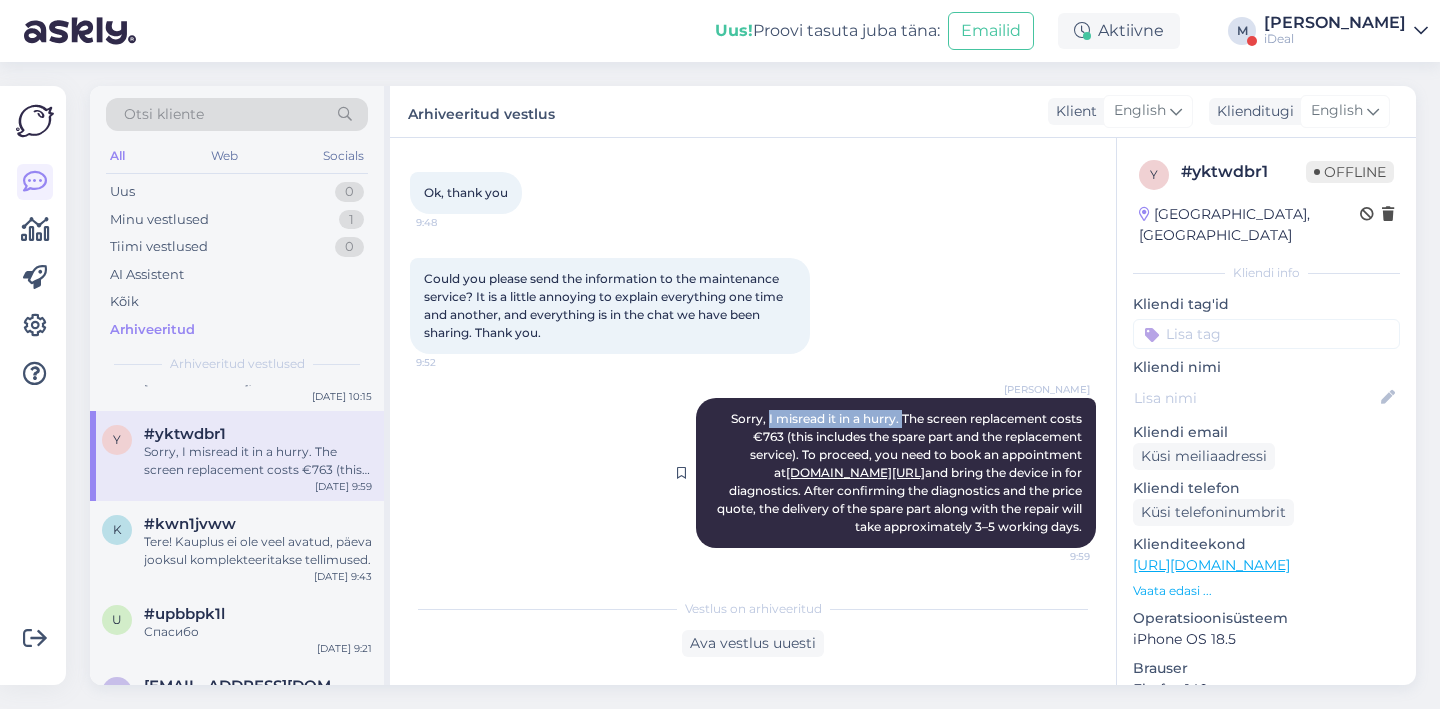 drag, startPoint x: 766, startPoint y: 417, endPoint x: 899, endPoint y: 416, distance: 133.00375 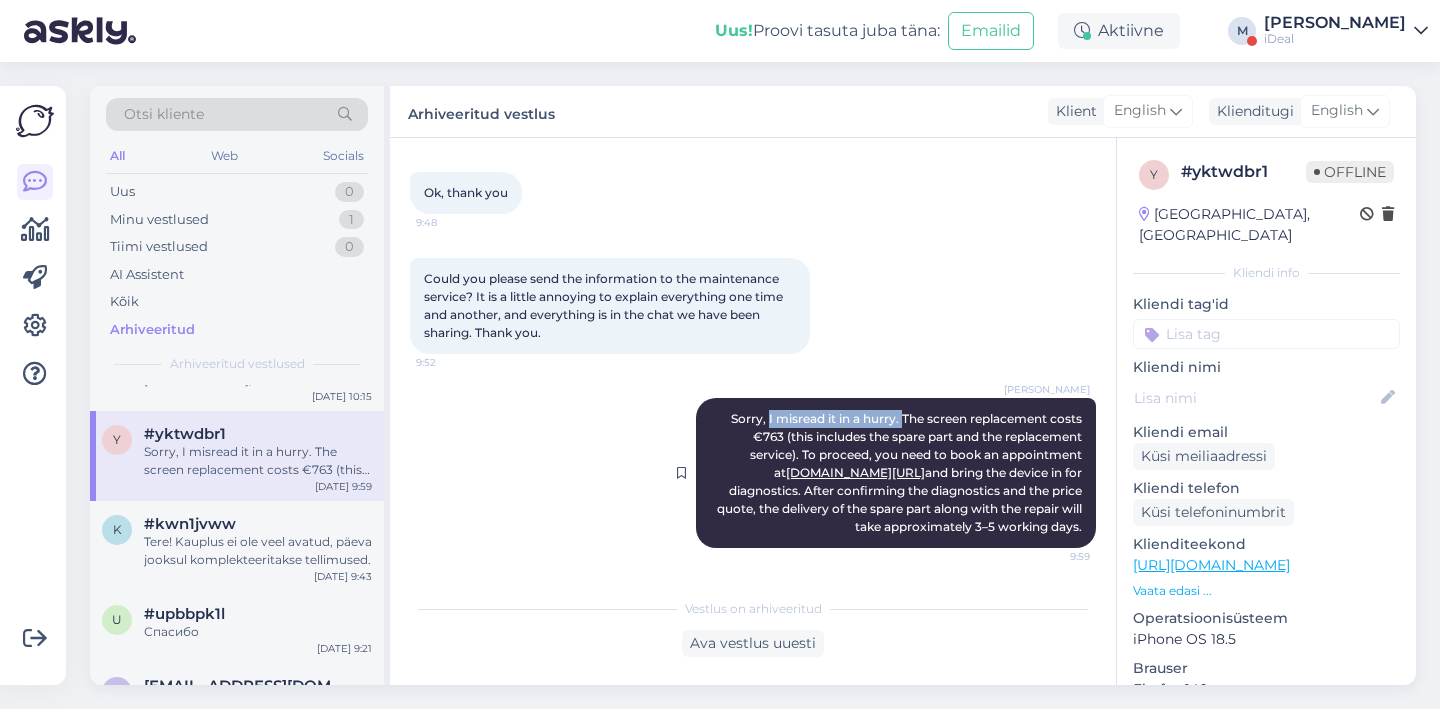 click on "Sorry, I misread it in a hurry. The screen replacement costs €763 (this includes the spare part and the replacement service). To proceed, you need to book an appointment at  [DOMAIN_NAME][URL]  and bring the device in for diagnostics. After confirming the diagnostics and the price quote, the delivery of the spare part along with the repair will take approximately 3–5 working days." at bounding box center (901, 472) 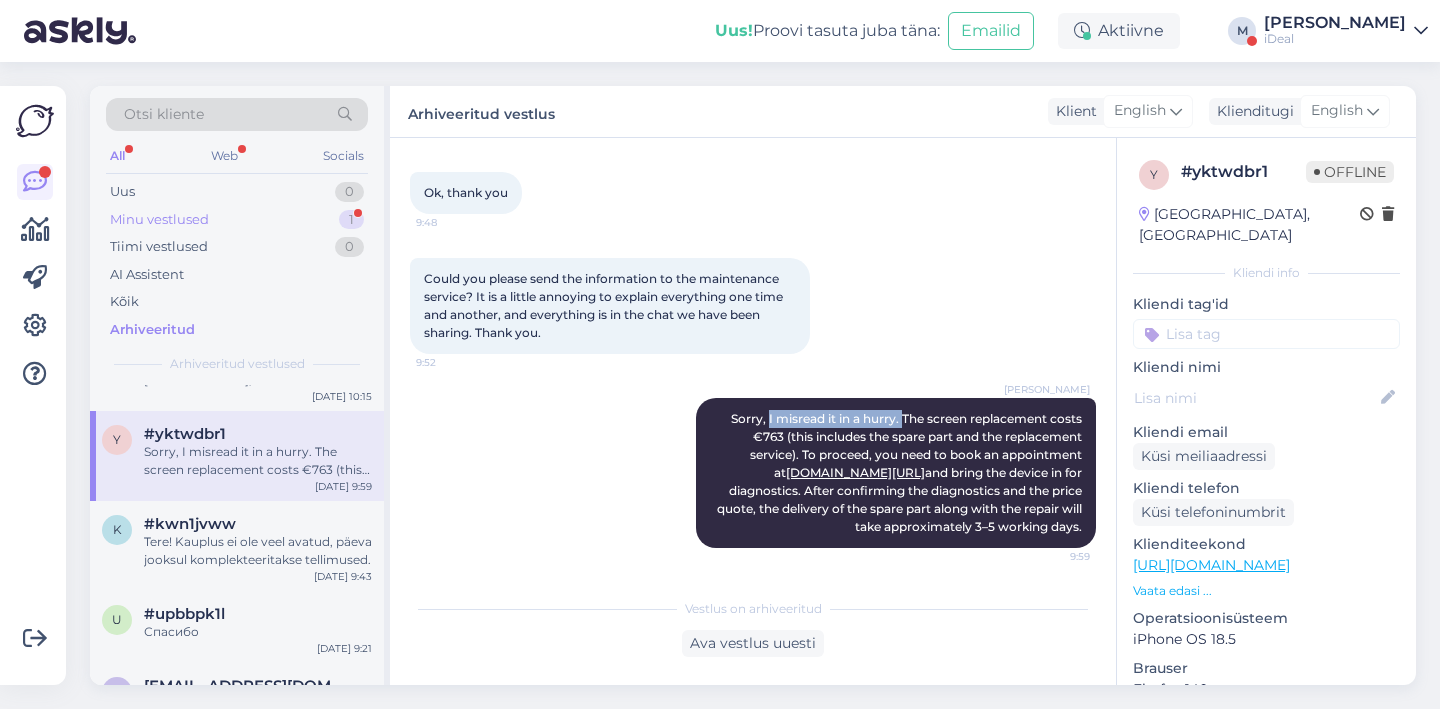 click on "Minu vestlused 1" at bounding box center (237, 220) 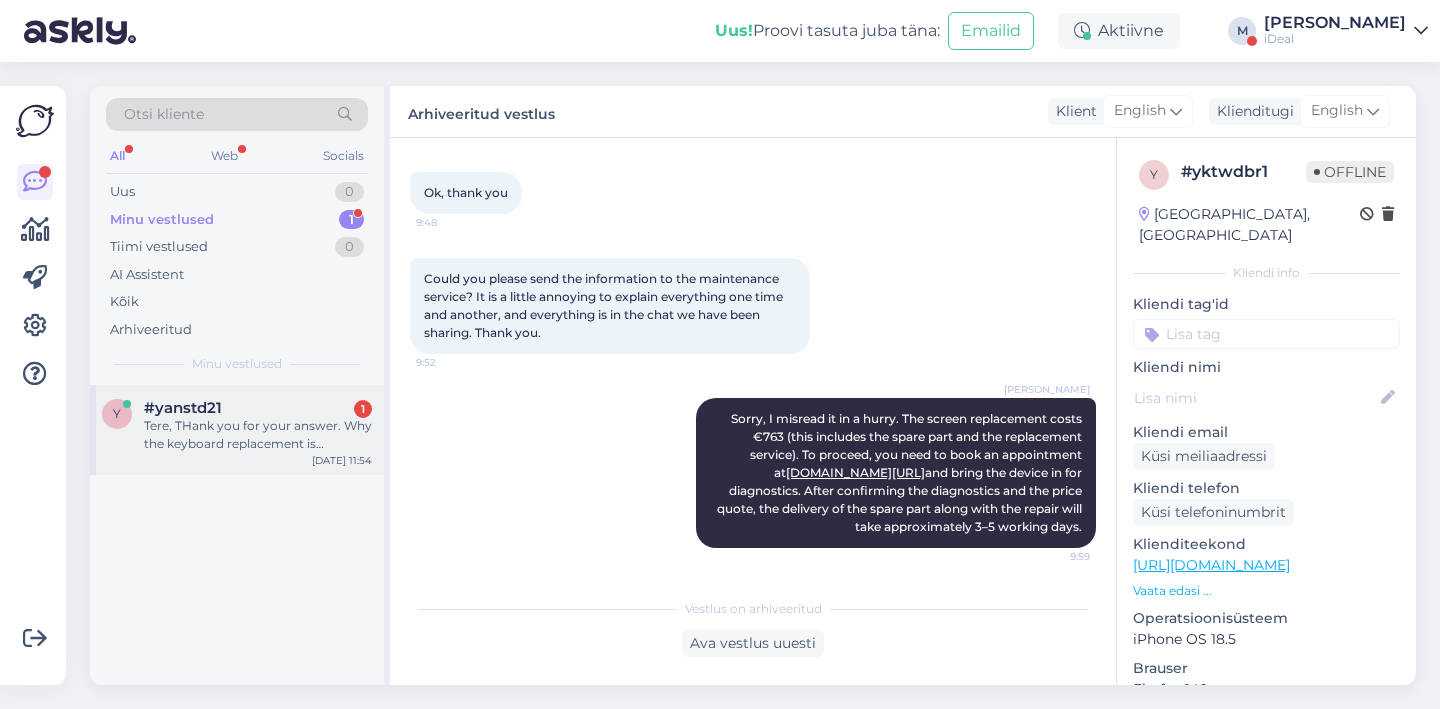 click on "Tere,
THank you for your answer. Why the keyboard replacement is included?" at bounding box center [258, 435] 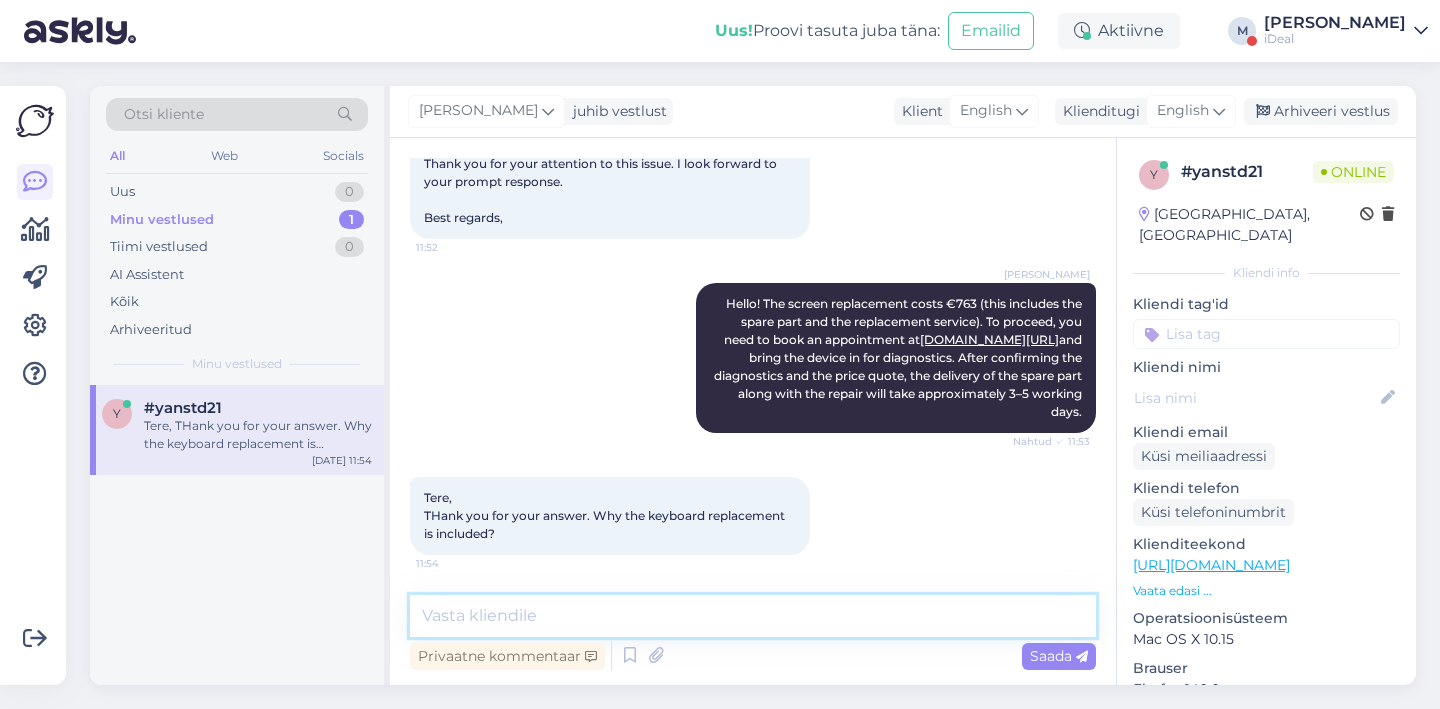 click at bounding box center (753, 616) 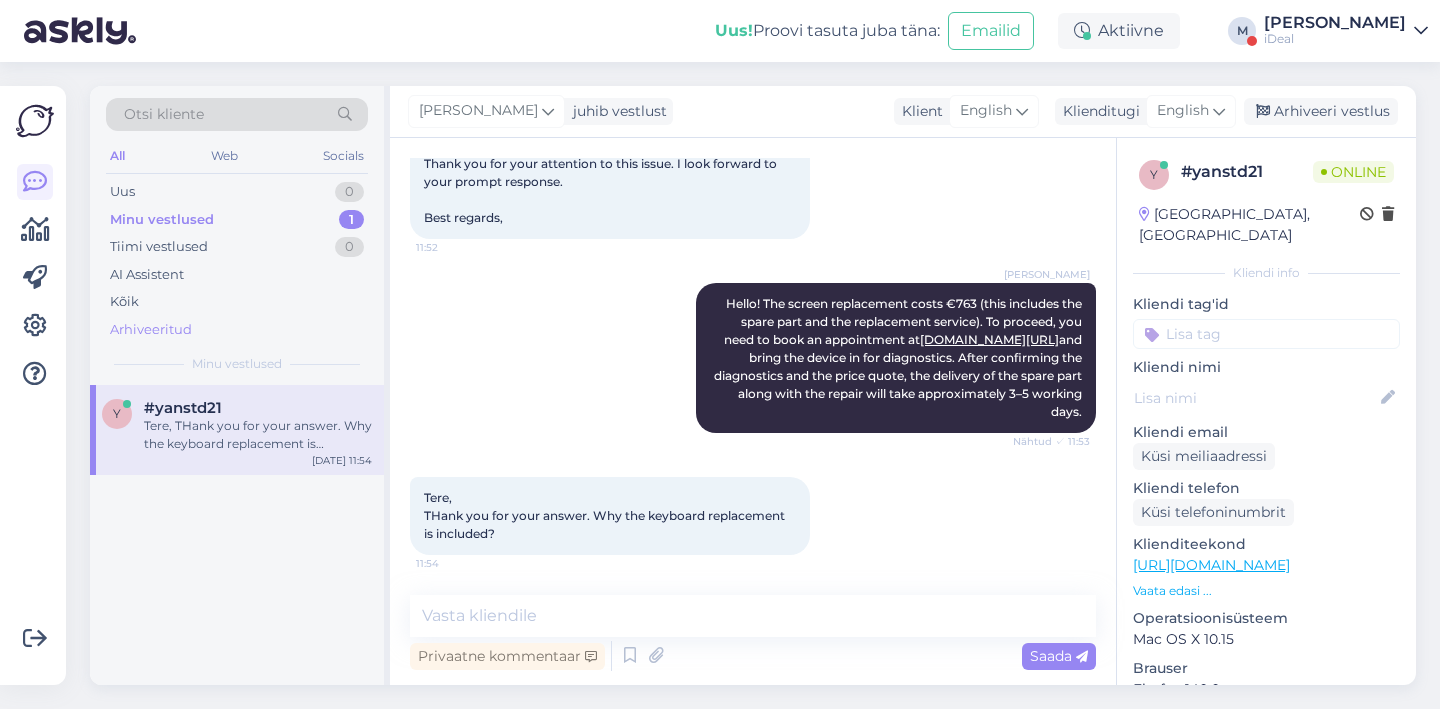 click on "Arhiveeritud" at bounding box center (237, 330) 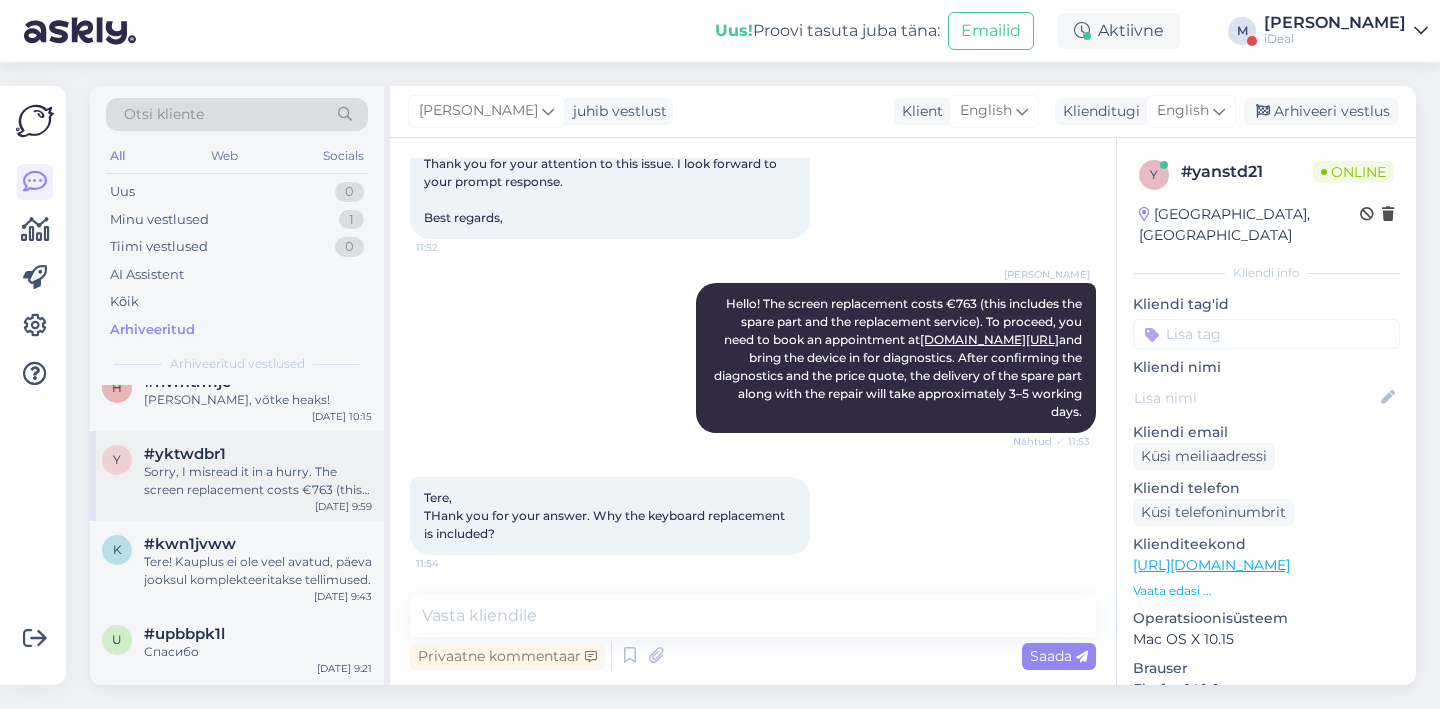scroll, scrollTop: 1426, scrollLeft: 0, axis: vertical 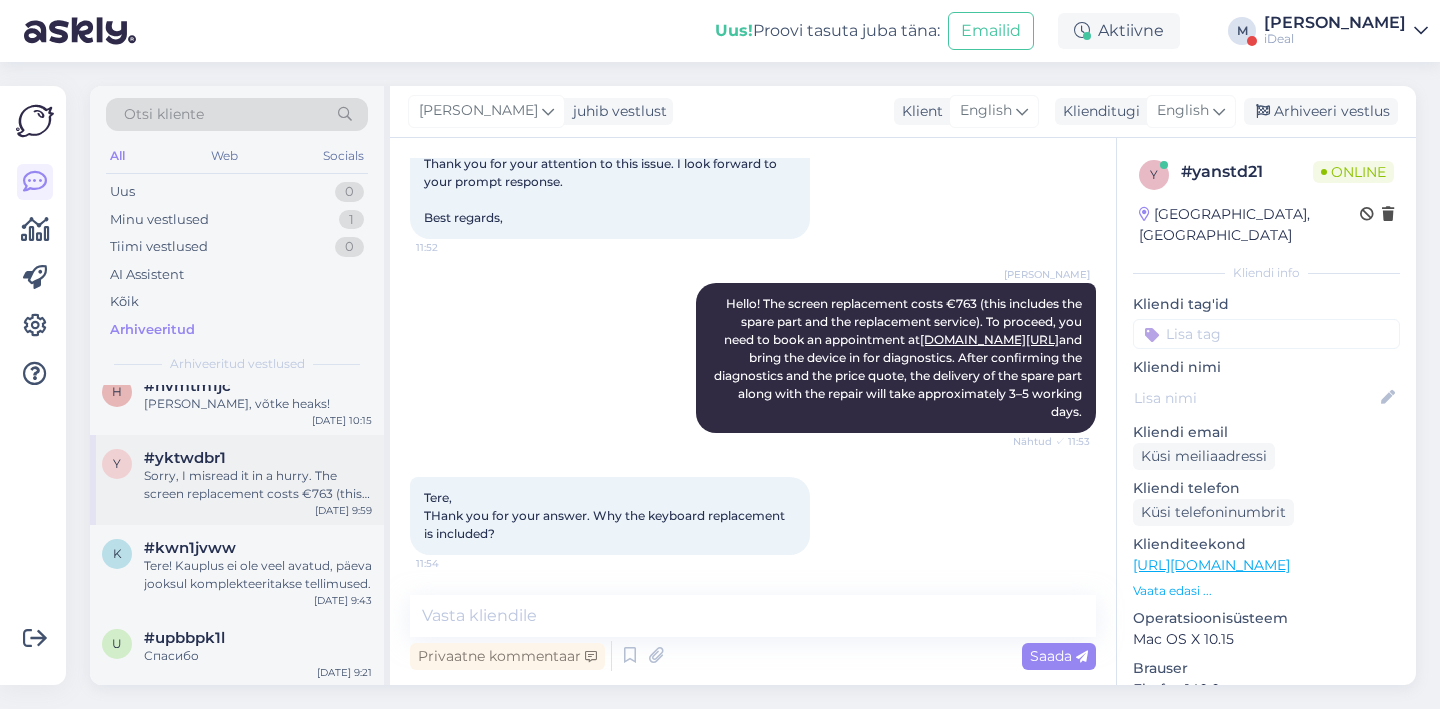 click on "Sorry, I misread it in a hurry. The screen replacement costs €763 (this includes the spare part and the replacement service). To proceed, you need to book an appointment at [DOMAIN_NAME][URL] and bring the device in for diagnostics. After confirming the diagnostics and the price quote, the delivery of the spare part along with the repair will take approximately 3–5 working days." at bounding box center [258, 485] 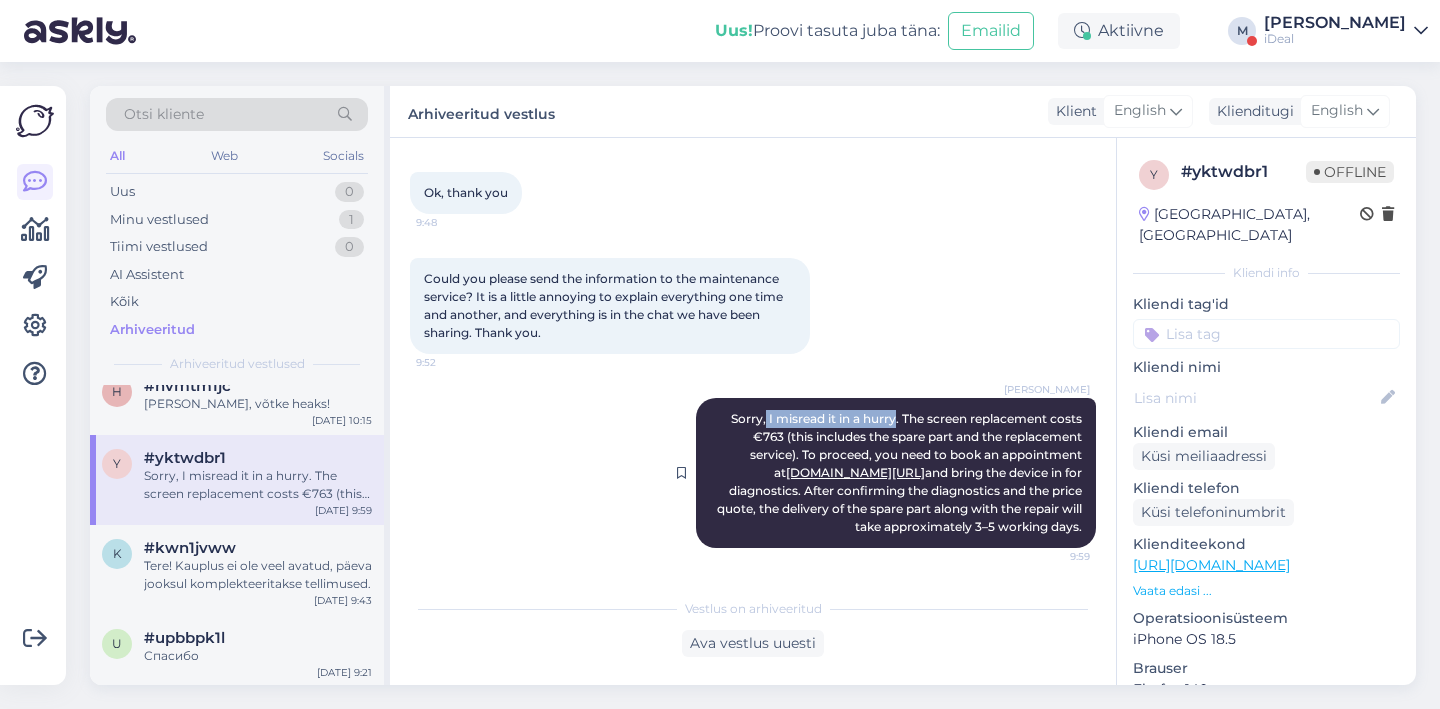 drag, startPoint x: 761, startPoint y: 410, endPoint x: 895, endPoint y: 416, distance: 134.13426 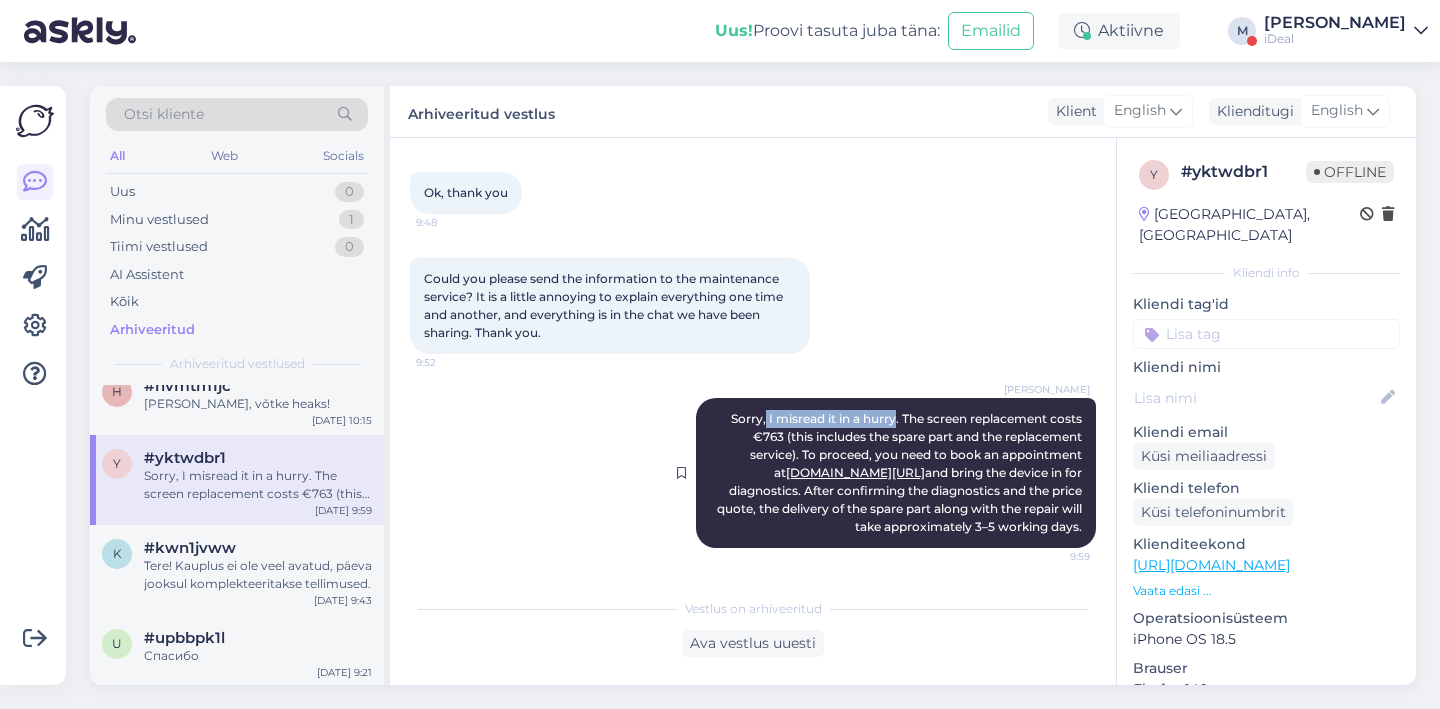 click on "[PERSON_NAME] Sorry, I misread it in a hurry. The screen replacement costs €763 (this includes the spare part and the replacement service). To proceed, you need to book an appointment at  [DOMAIN_NAME][URL]  and bring the device in for diagnostics. After confirming the diagnostics and the price quote, the delivery of the spare part along with the repair will take approximately 3–5 working days. 9:59" at bounding box center (896, 473) 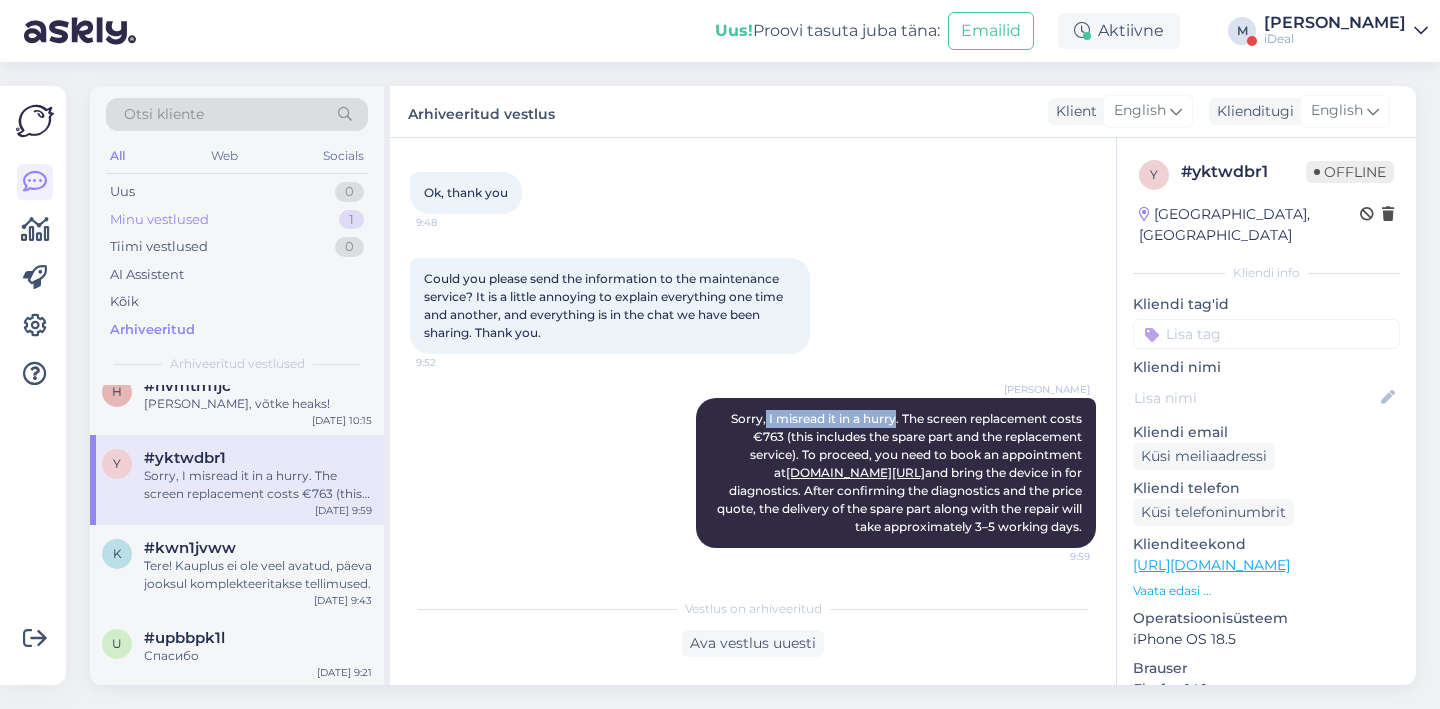 click on "Minu vestlused 1" at bounding box center [237, 220] 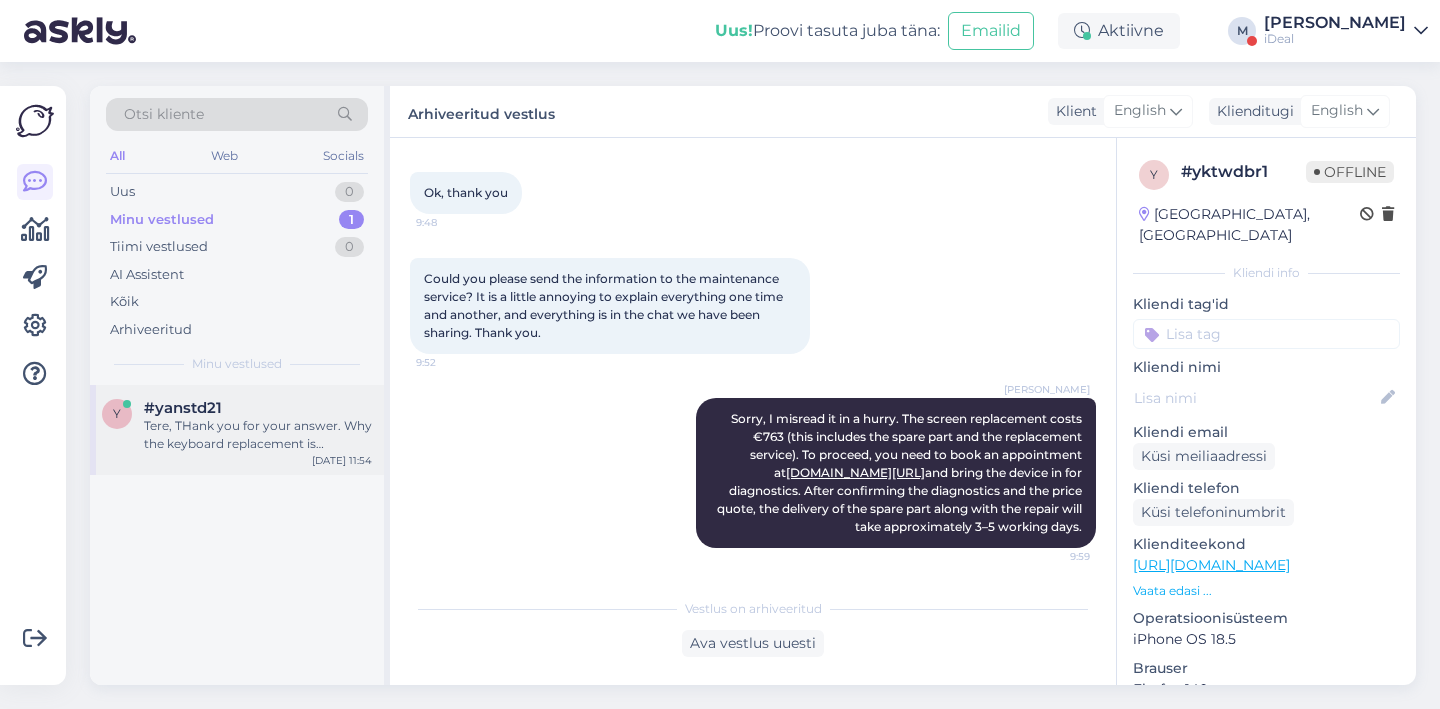 click on "#yanstd21" at bounding box center [258, 408] 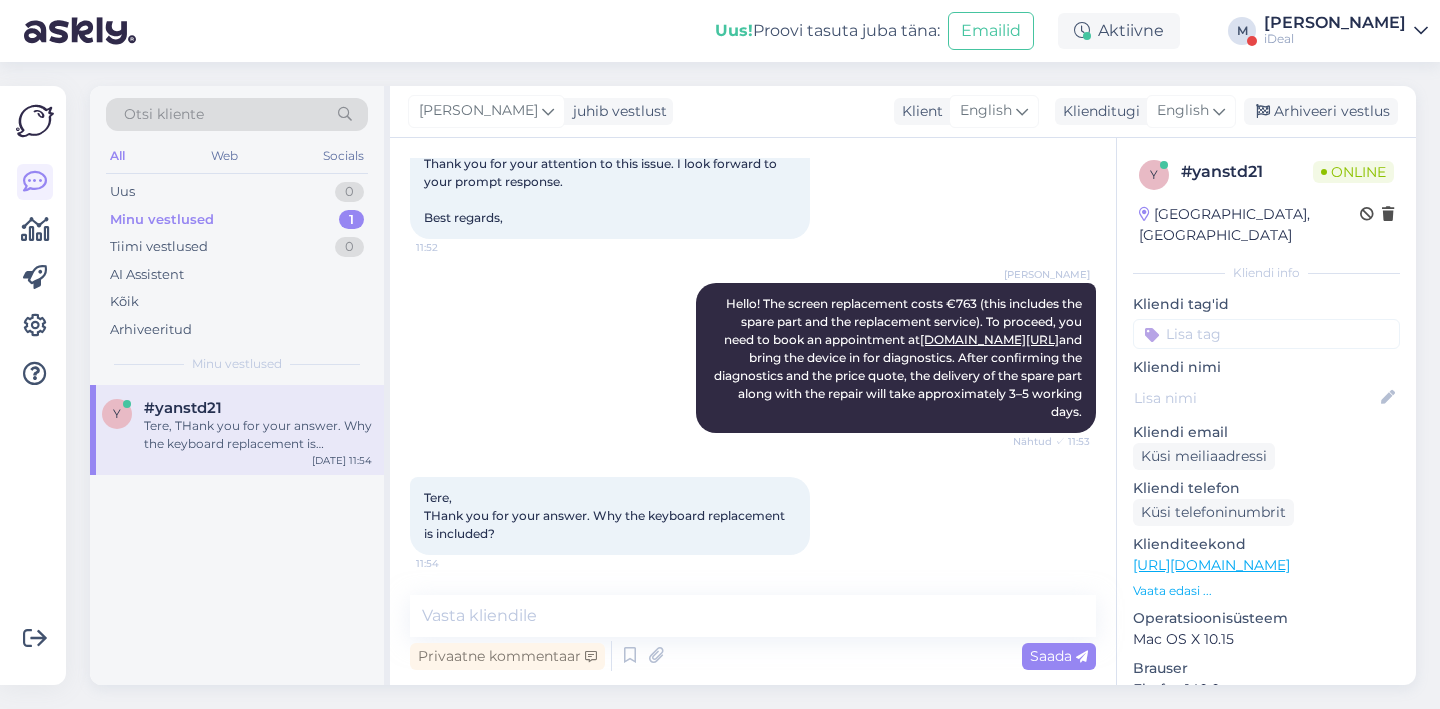 scroll, scrollTop: 445, scrollLeft: 0, axis: vertical 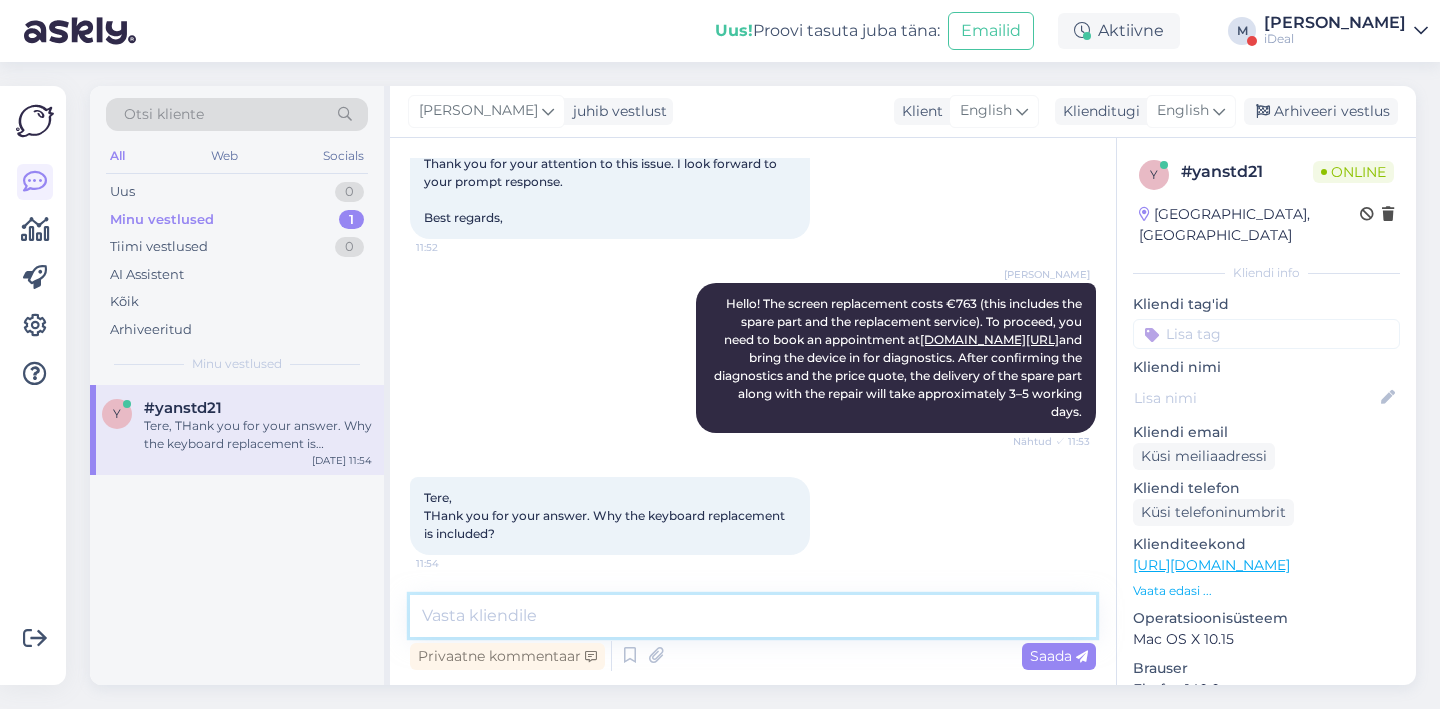 click at bounding box center (753, 616) 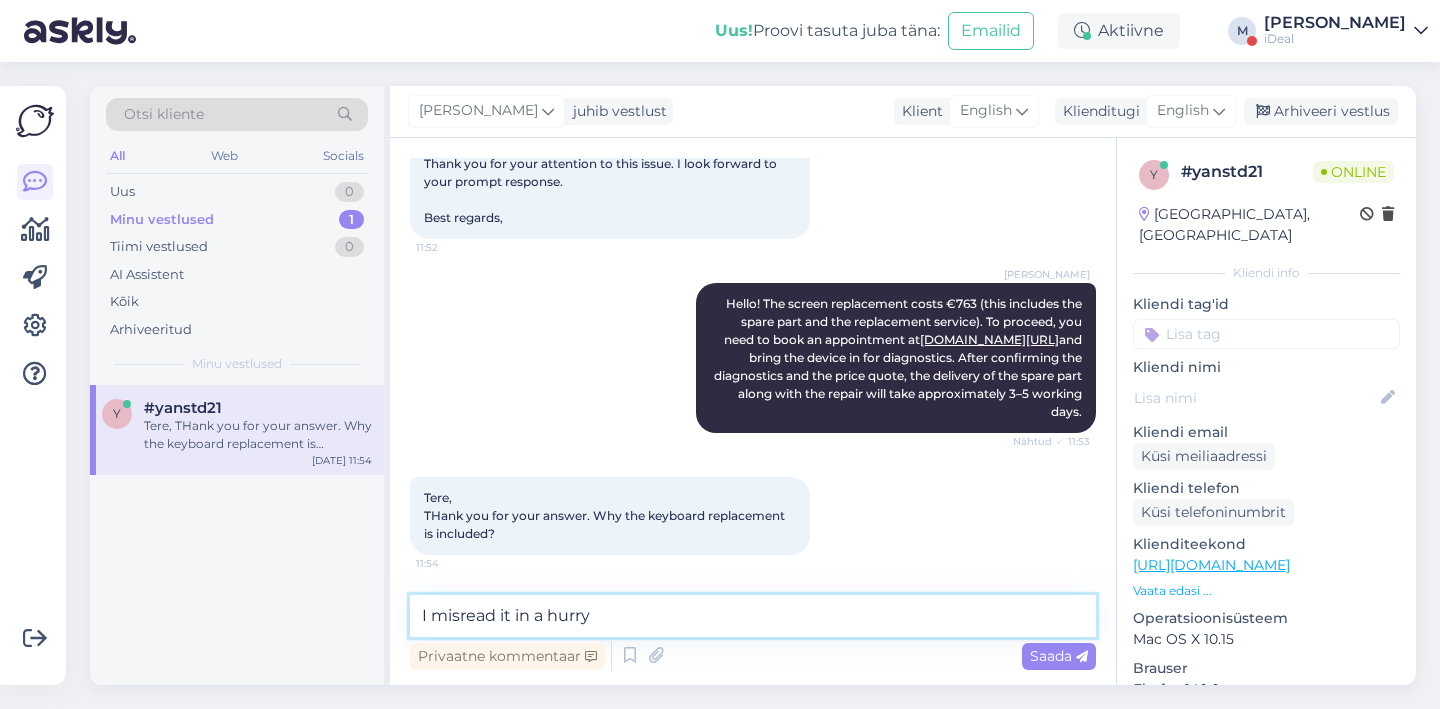 click on "I misread it in a hurry" at bounding box center [753, 616] 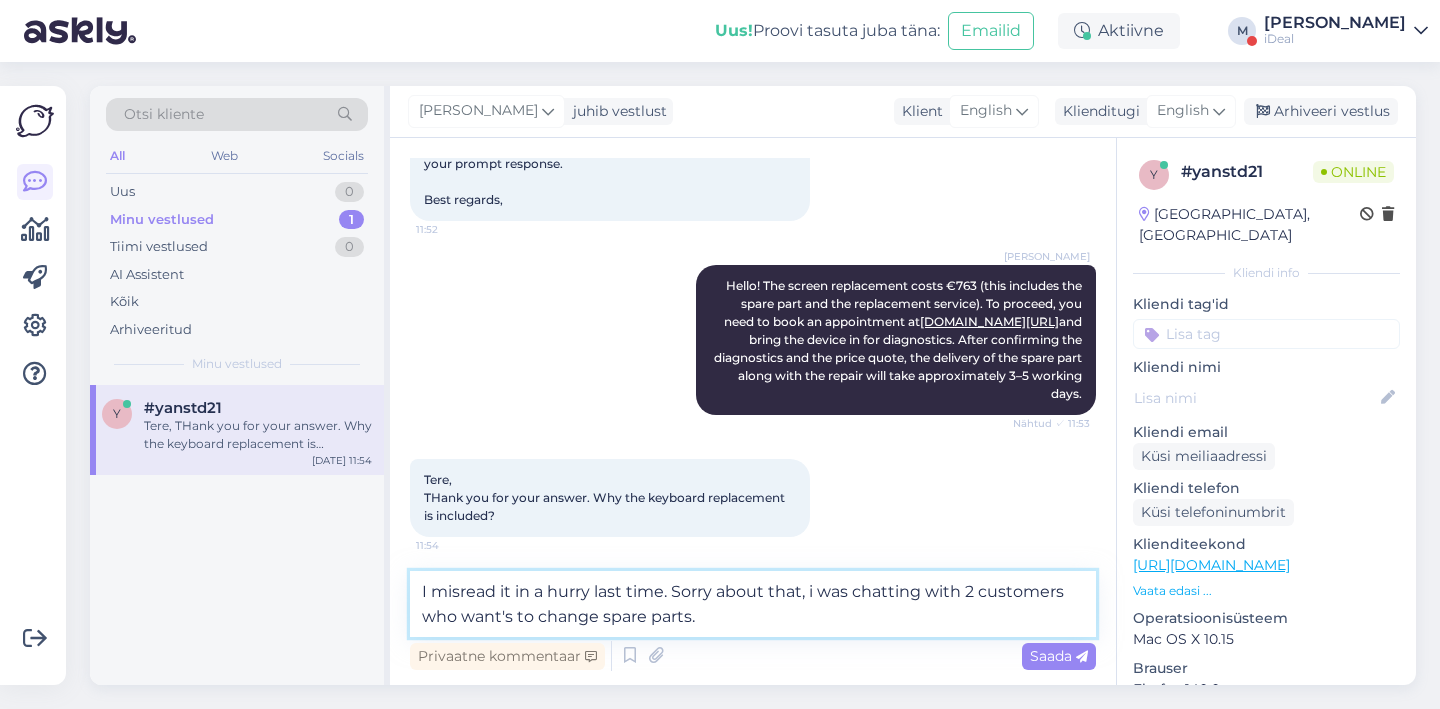 type on "I misread it in a hurry last time. Sorry about that, i was chatting with 2 customers who want's to change spare parts." 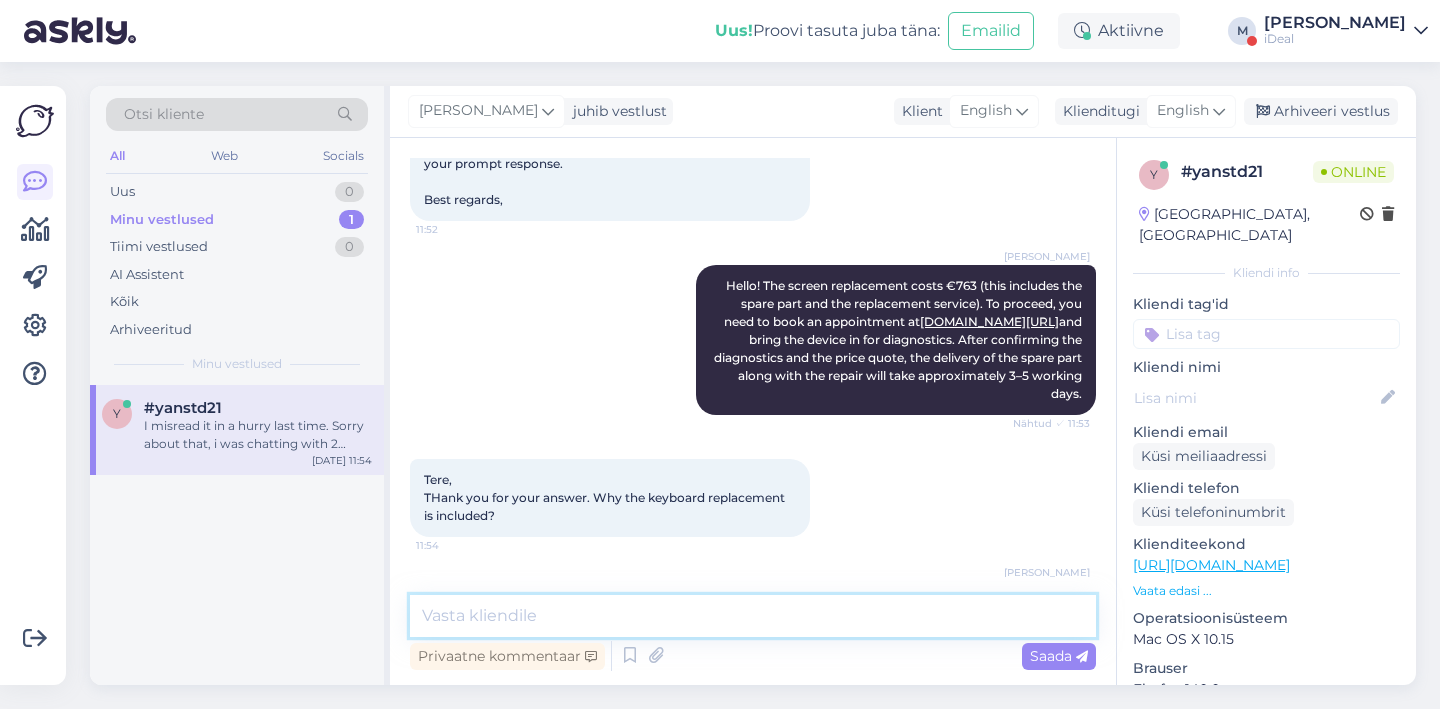 scroll, scrollTop: 549, scrollLeft: 0, axis: vertical 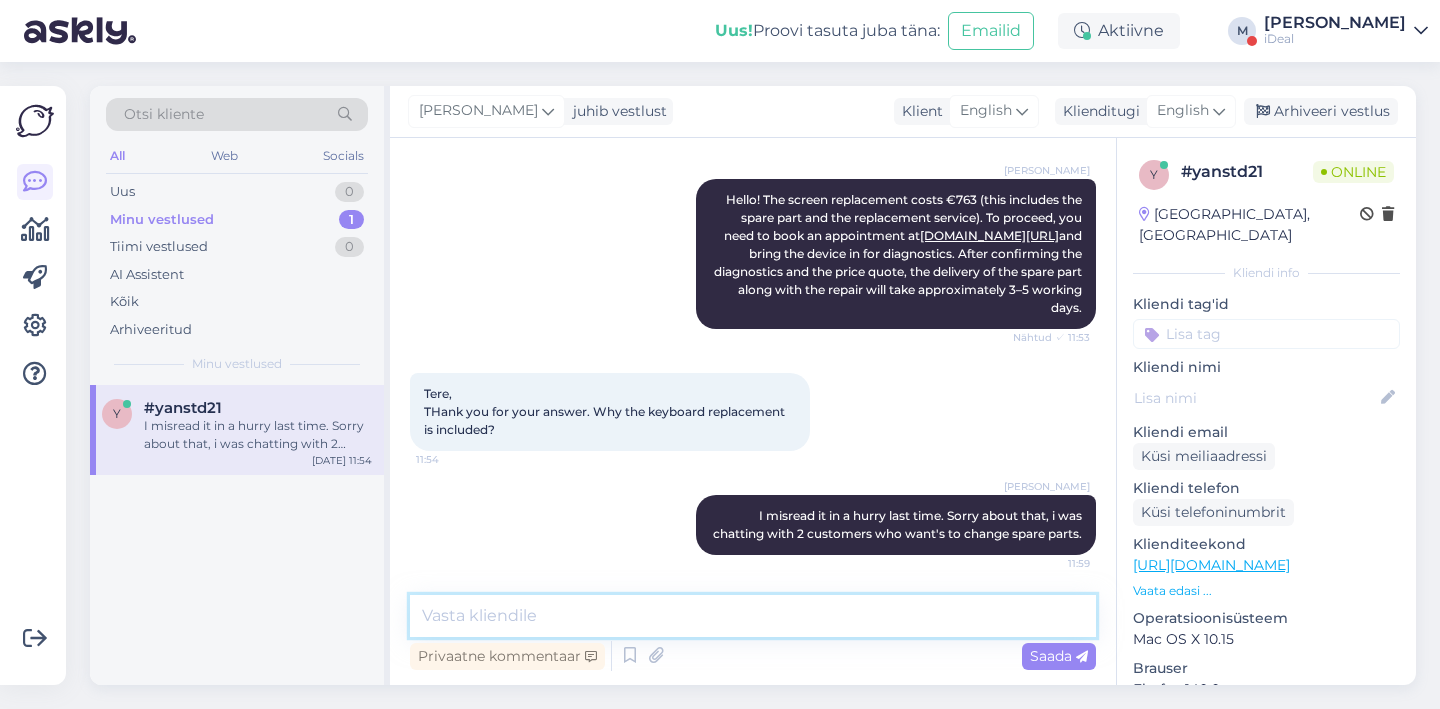 type on "S" 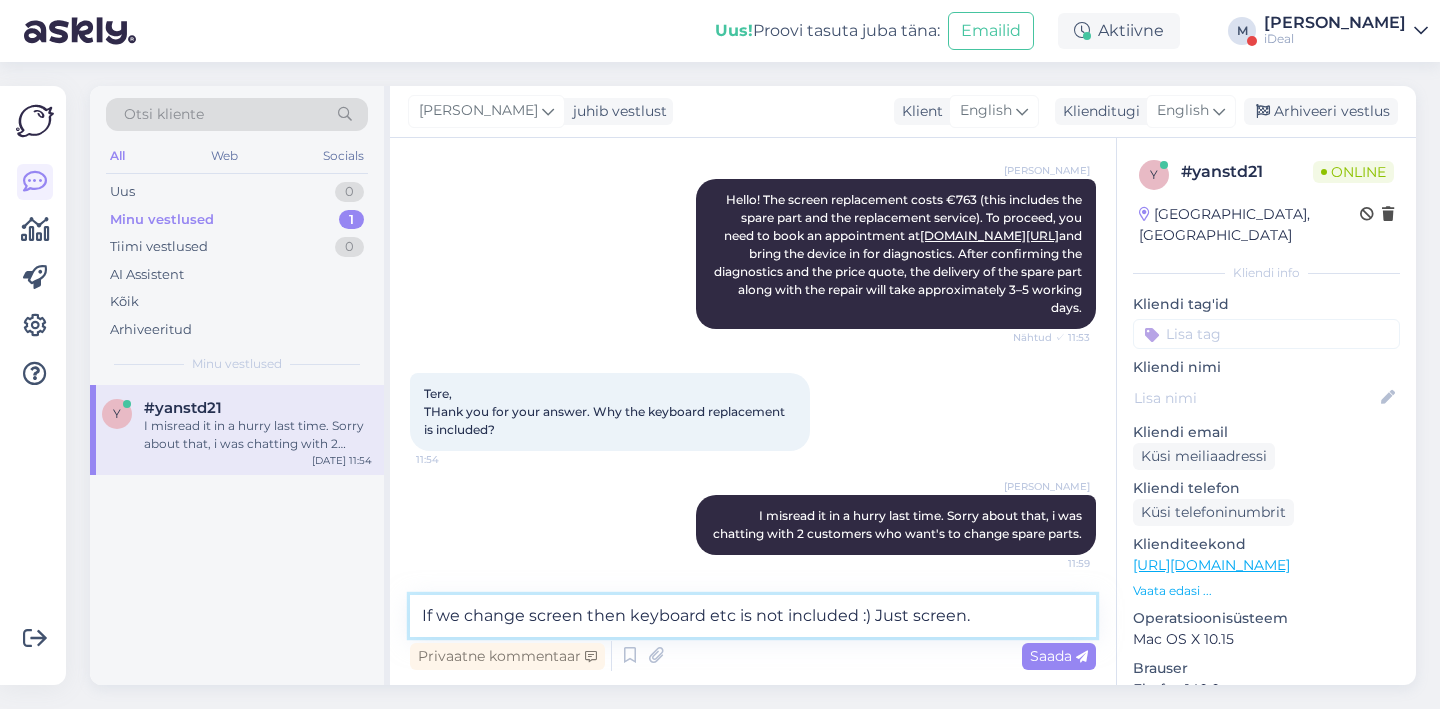 type on "If we change screen then keyboard etc is not included :) Just screen." 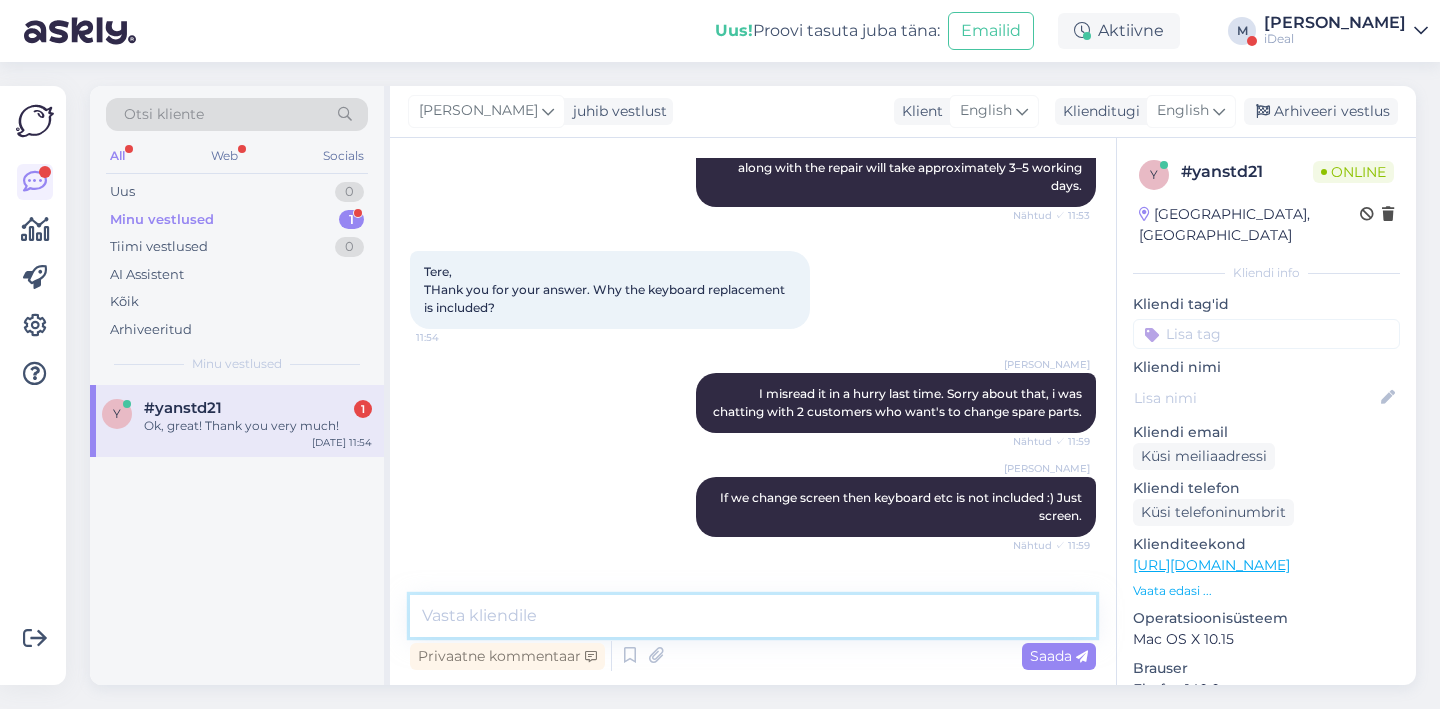 scroll, scrollTop: 739, scrollLeft: 0, axis: vertical 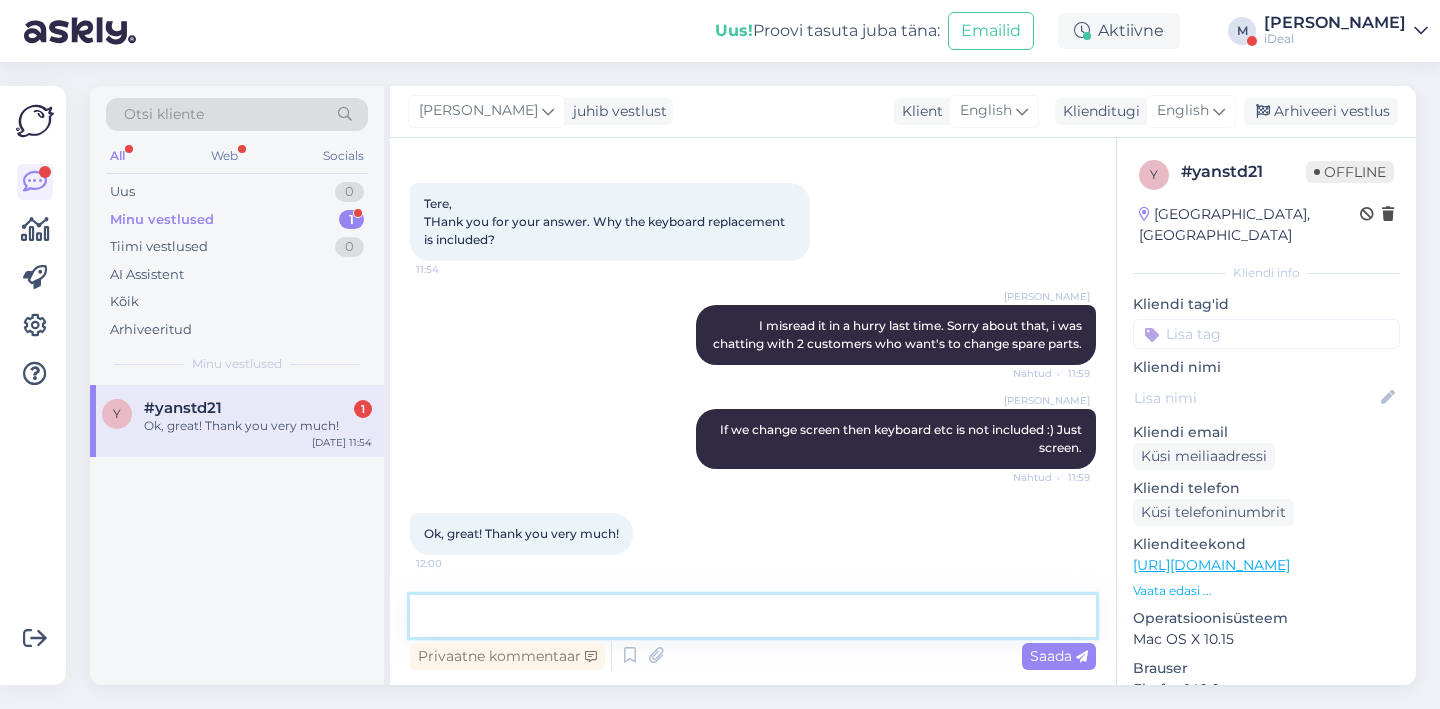 type 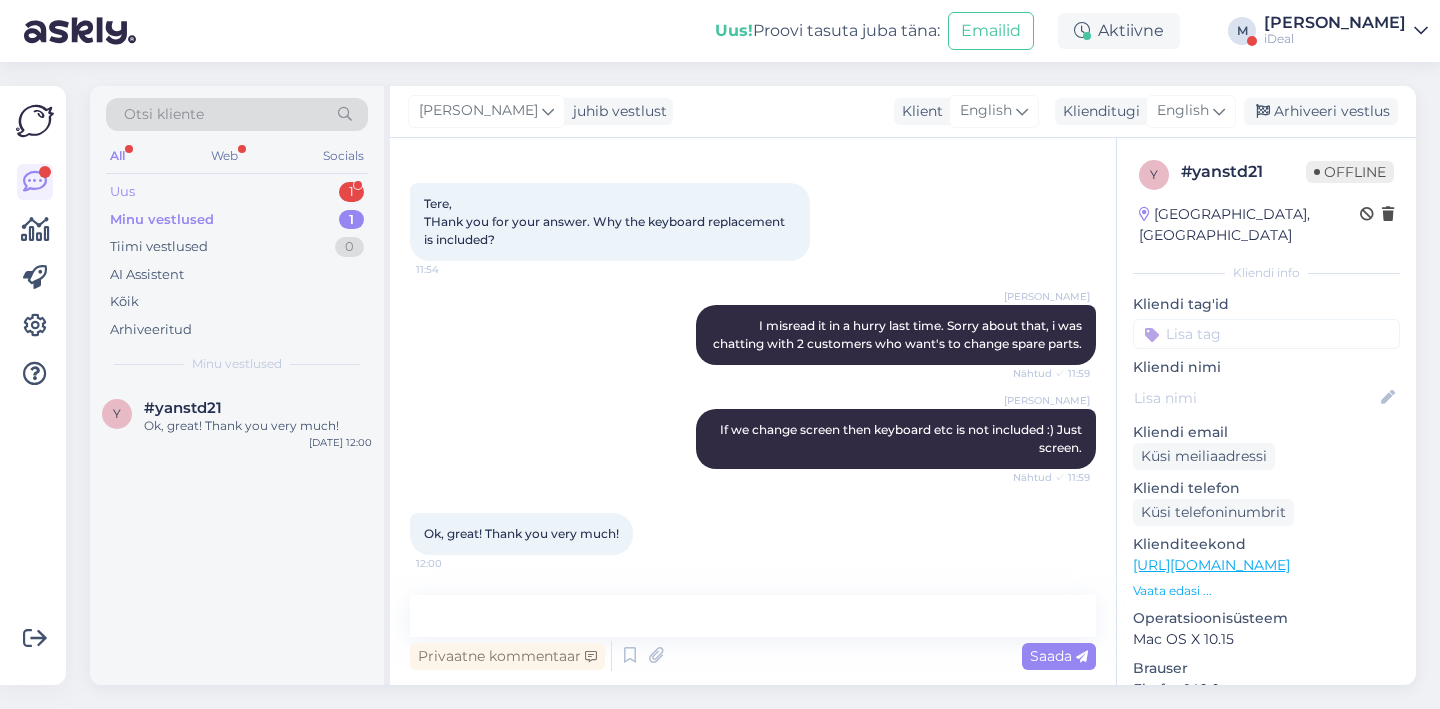 click on "Uus 1" at bounding box center (237, 192) 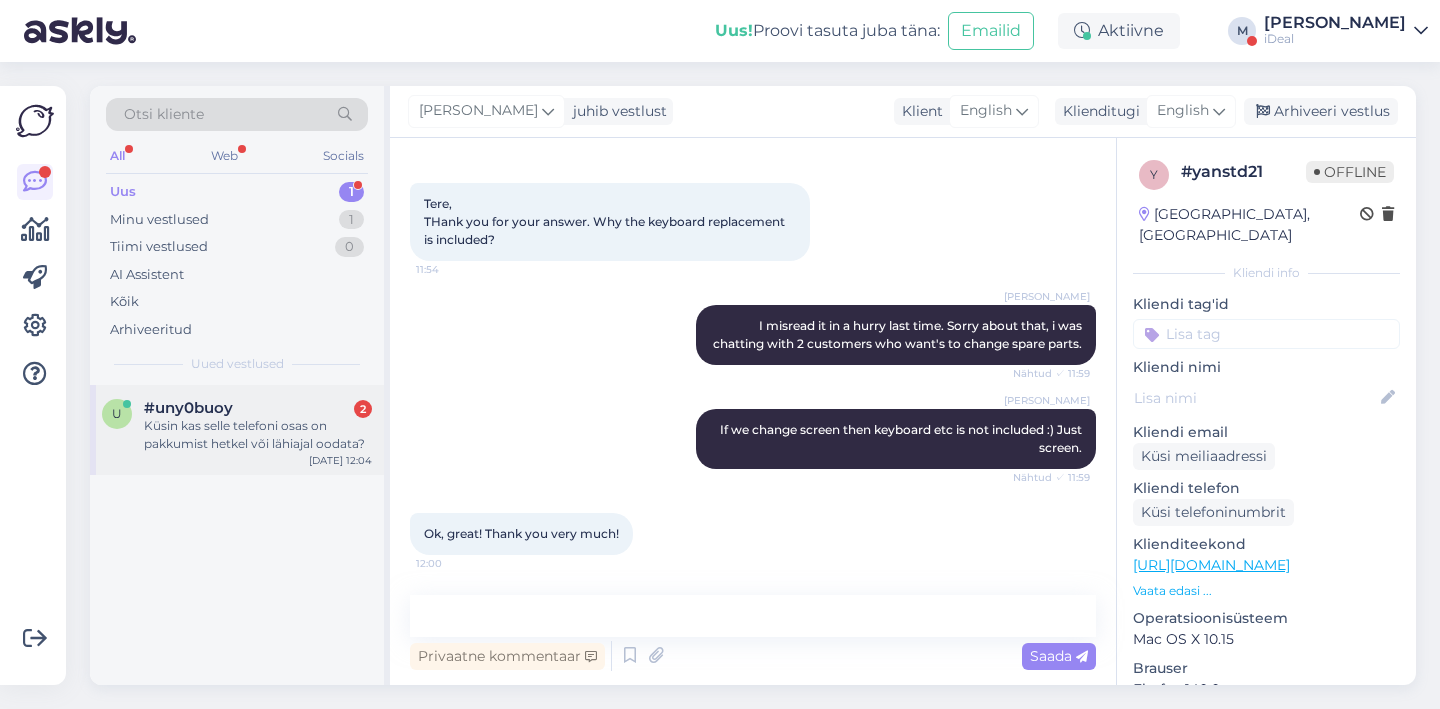 click on "u #uny0buoy 2 Küsin kas selle telefoni osas on pakkumist hetkel või lähiajal oodata?  [DATE] 12:04" at bounding box center (237, 430) 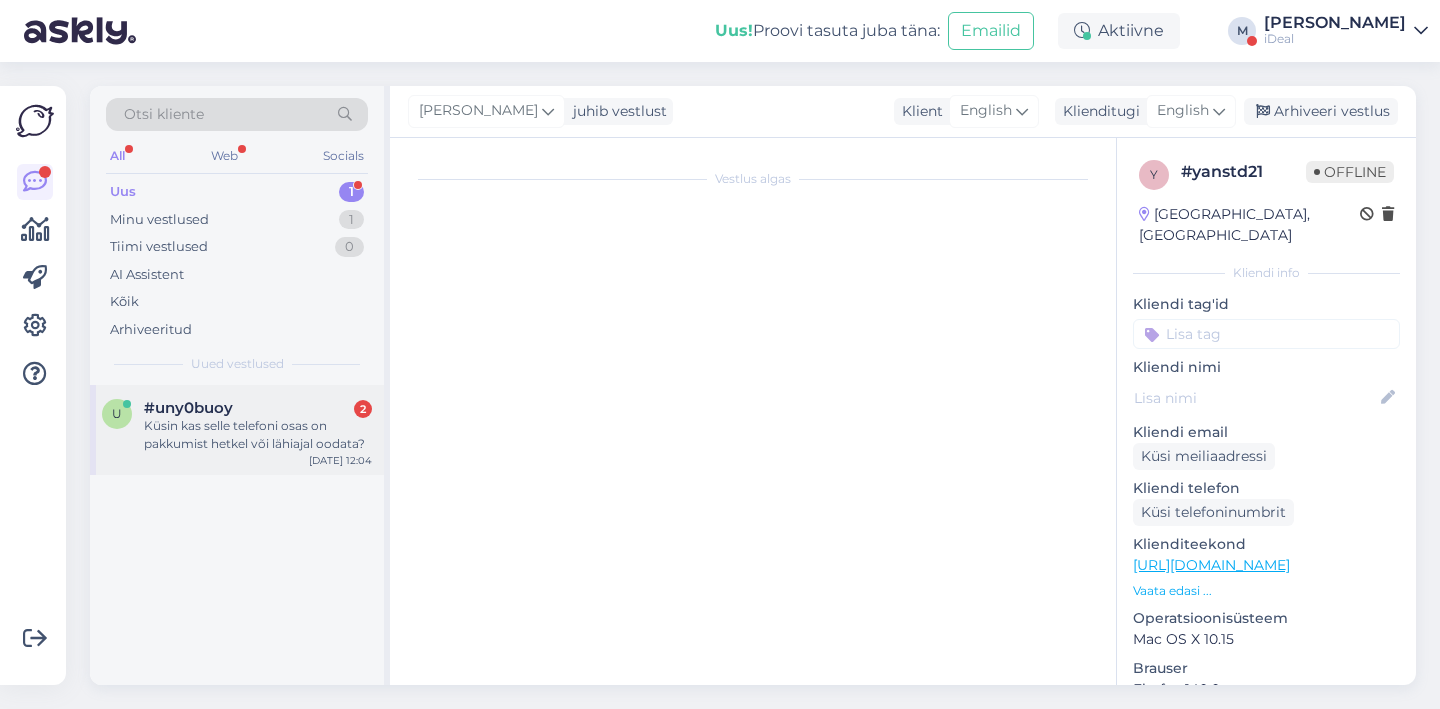 scroll, scrollTop: 0, scrollLeft: 0, axis: both 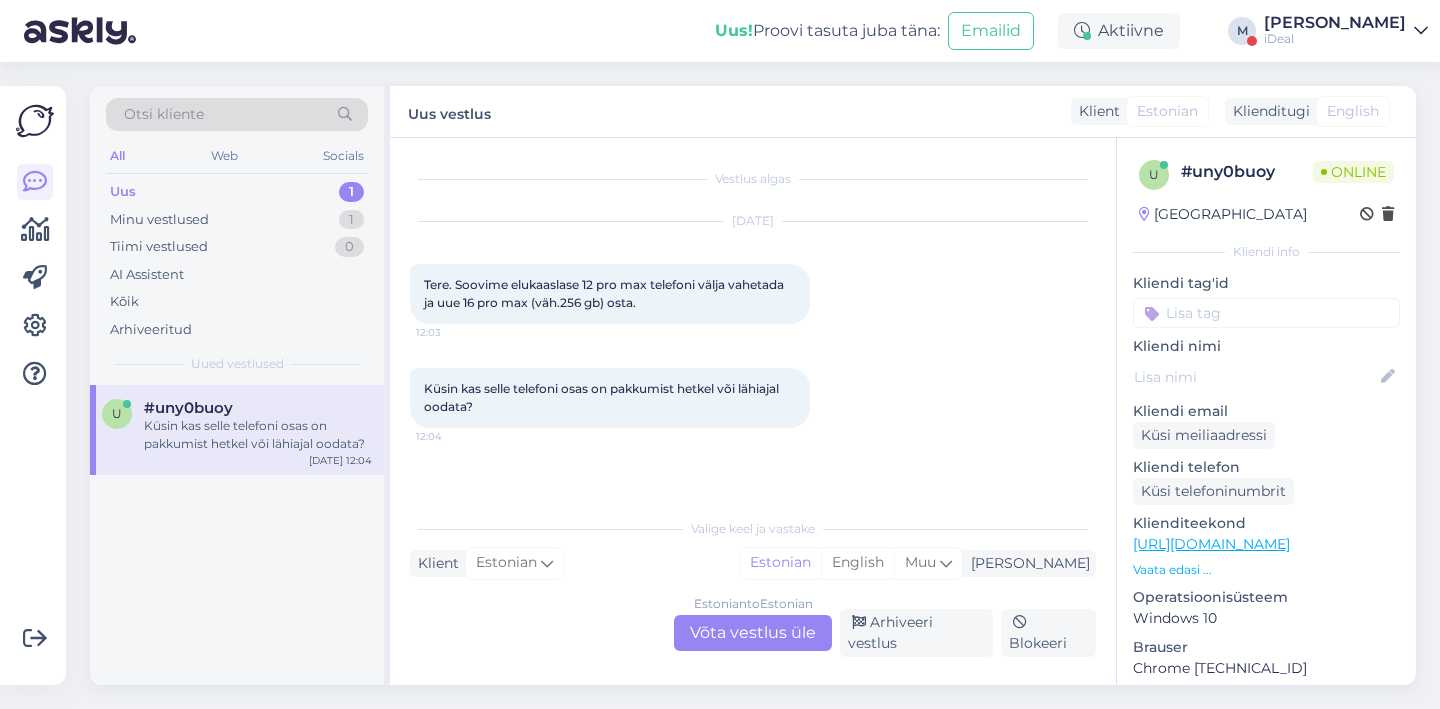 click on "Estonian  to  Estonian Võta vestlus üle" at bounding box center (753, 633) 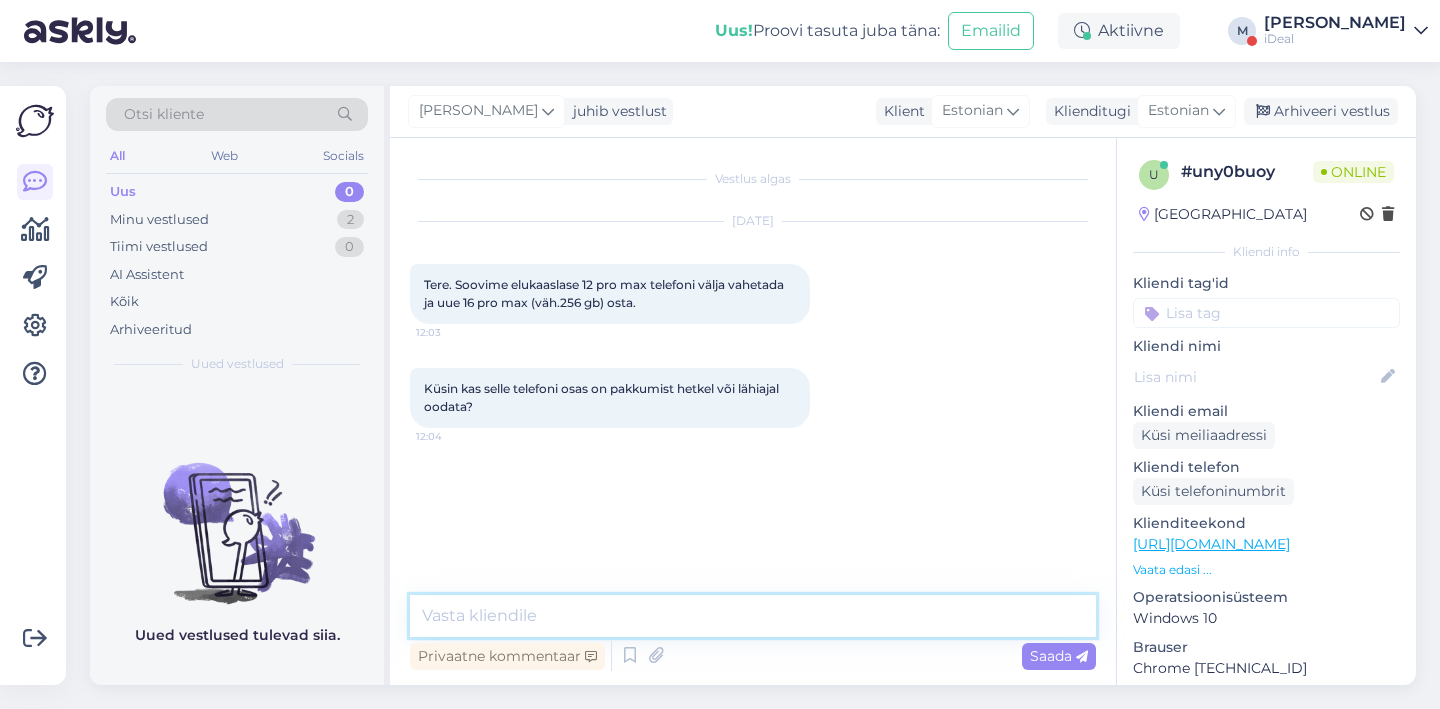 click at bounding box center [753, 616] 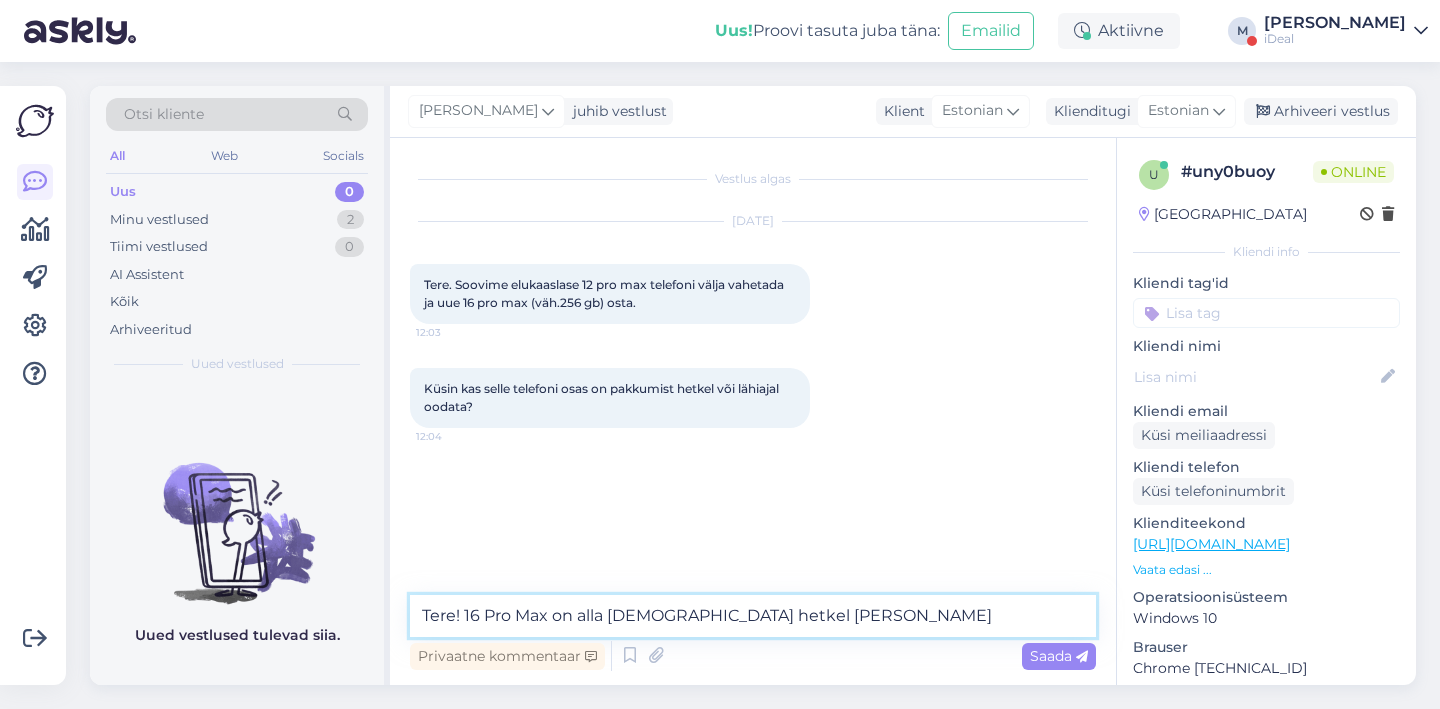 click on "Tere! 16 Pro Max on alla [DEMOGRAPHIC_DATA] hetkel [PERSON_NAME]" at bounding box center (753, 616) 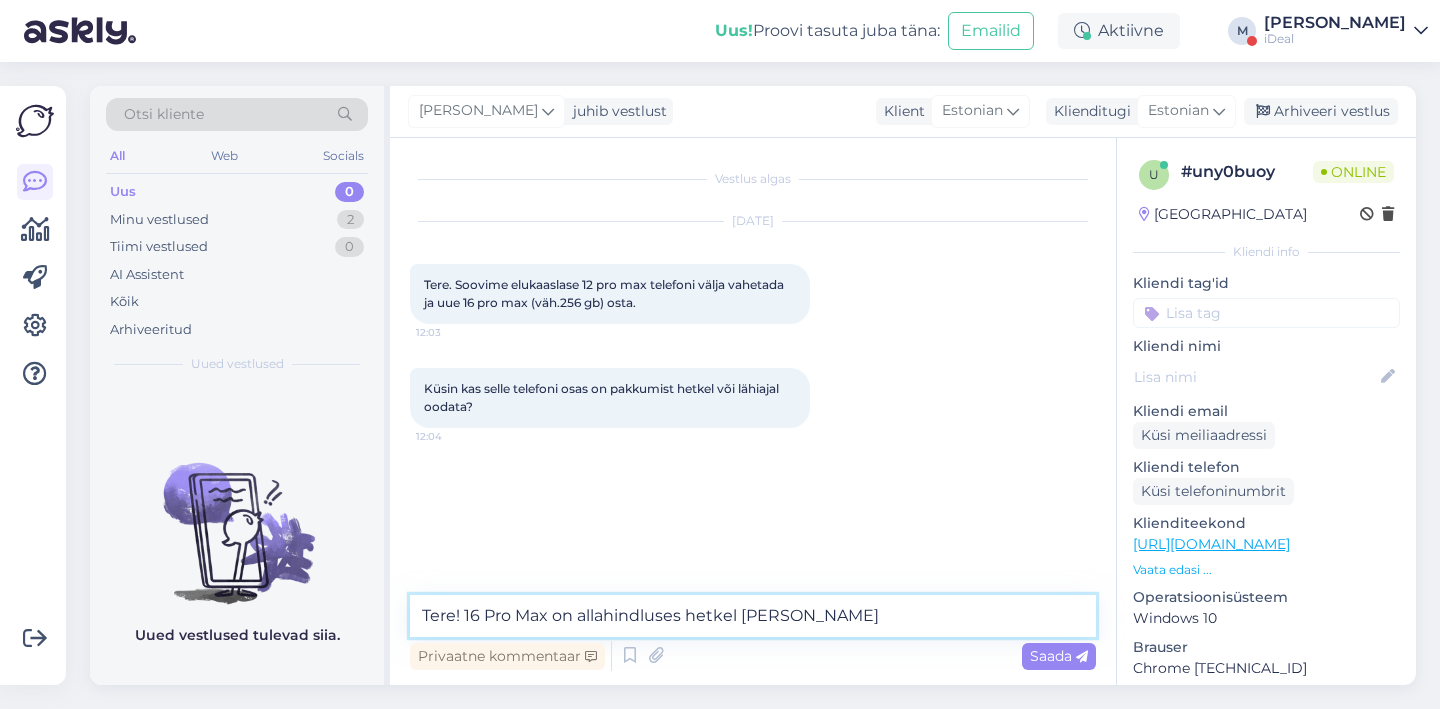 click on "Tere! 16 Pro Max on allahindluses hetkel [PERSON_NAME]" at bounding box center (753, 616) 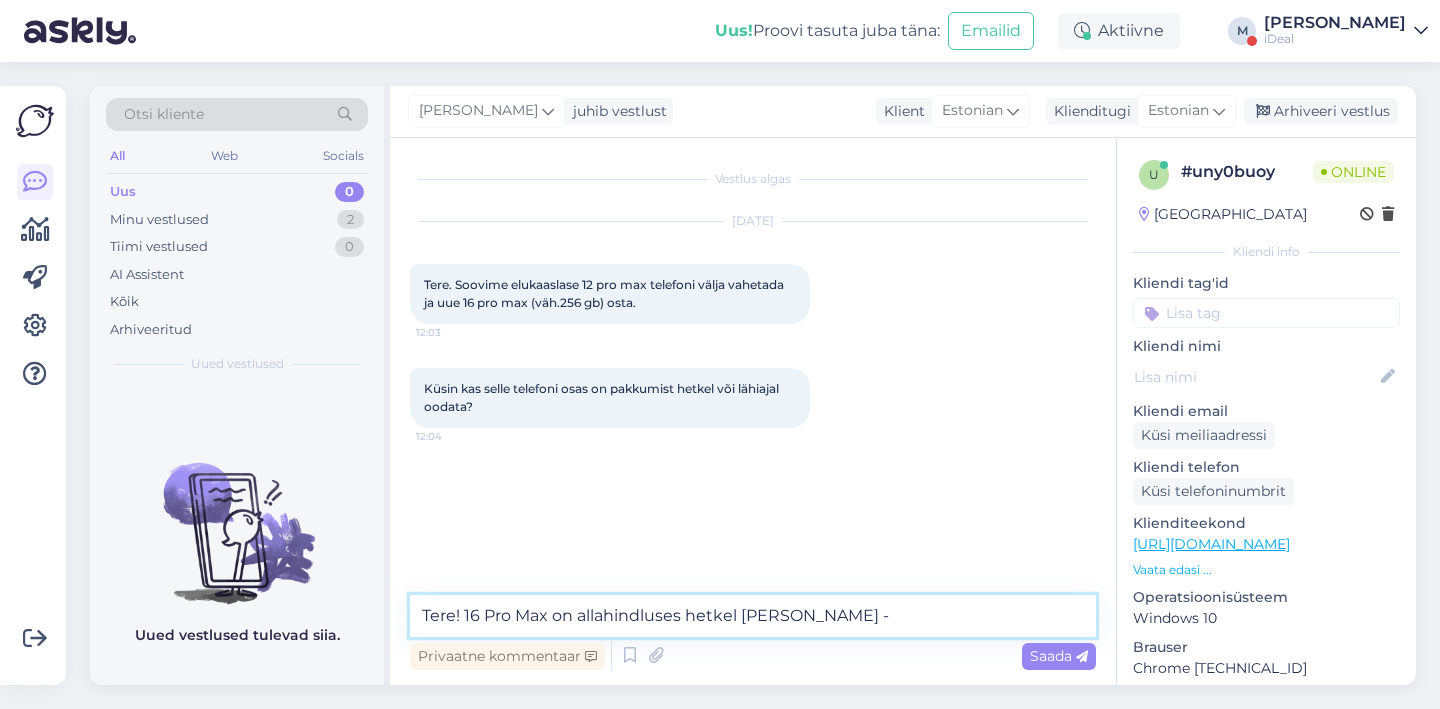 paste on "[URL][DOMAIN_NAME]" 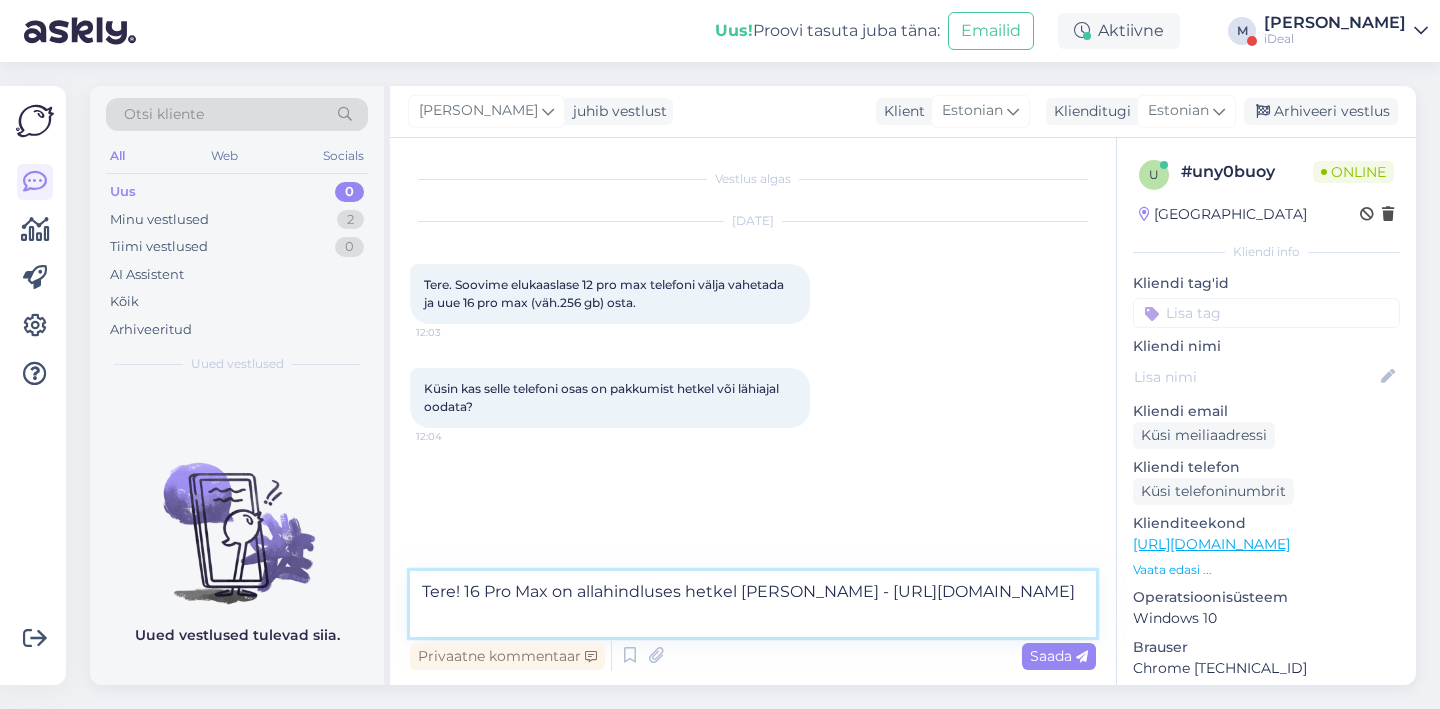 type on "Tere! 16 Pro Max on allahindluses hetkel [PERSON_NAME] - [URL][DOMAIN_NAME]" 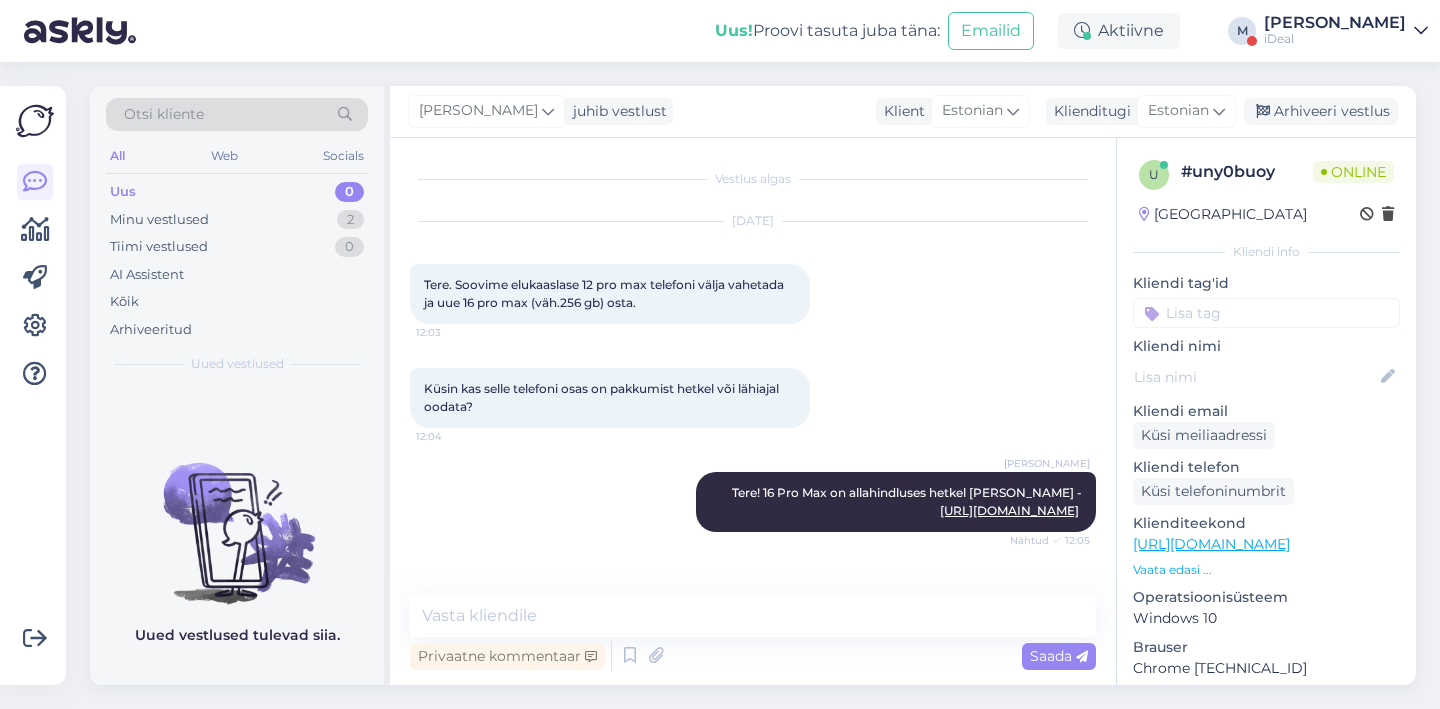 scroll, scrollTop: 81, scrollLeft: 0, axis: vertical 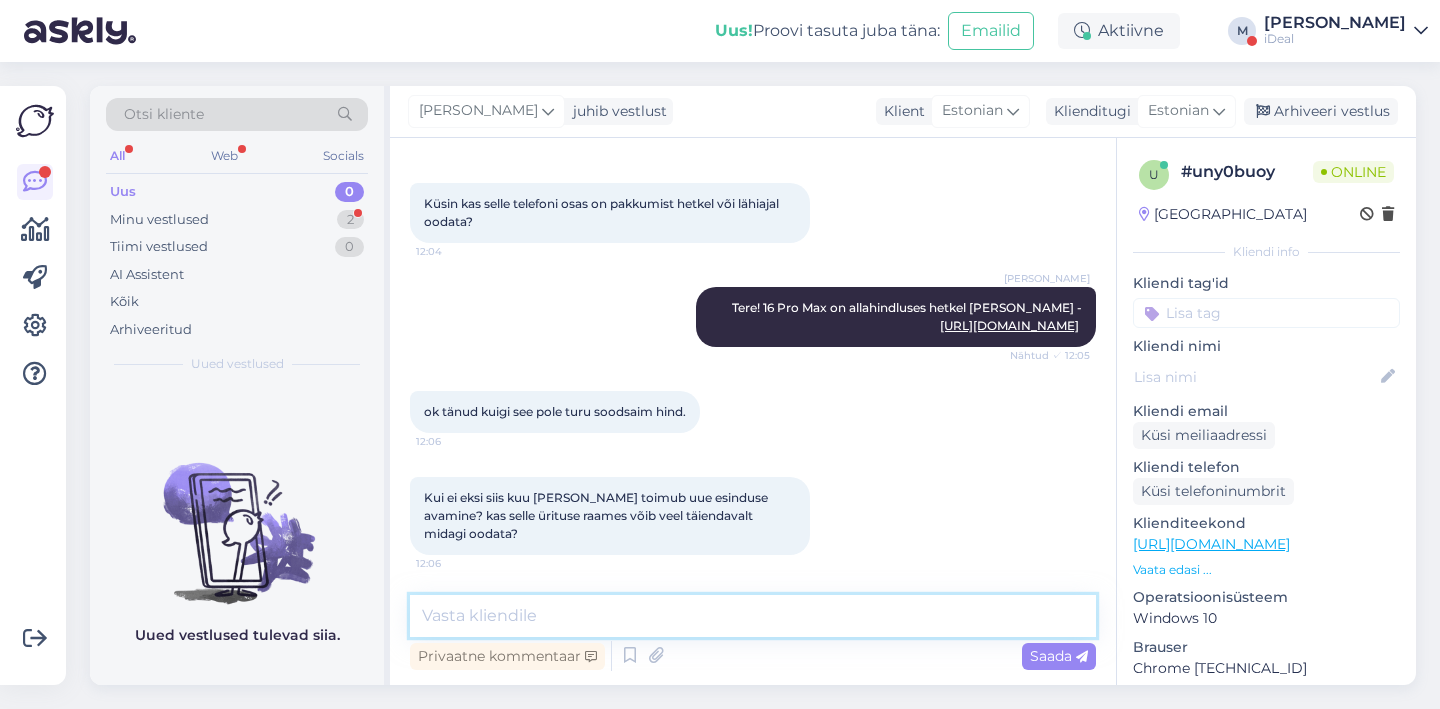 click at bounding box center (753, 616) 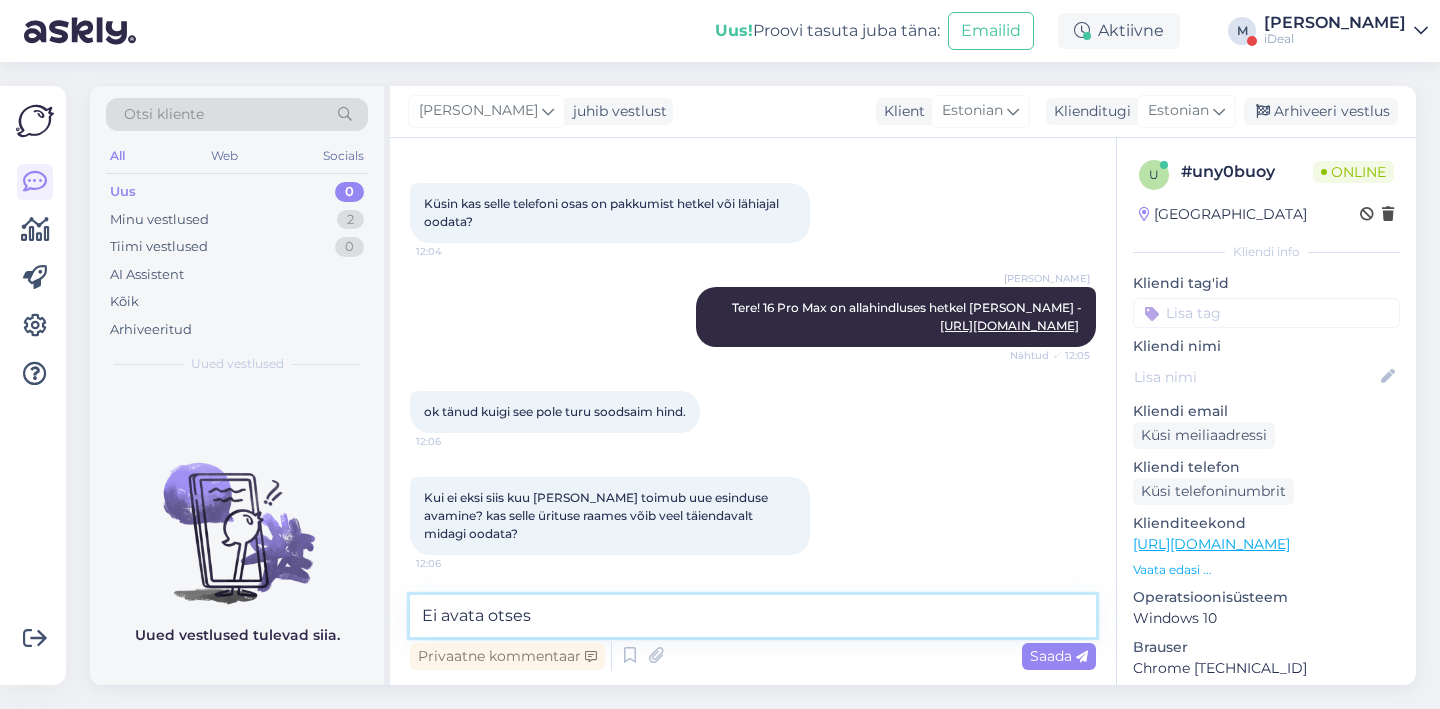 type on "Ei avata otsese" 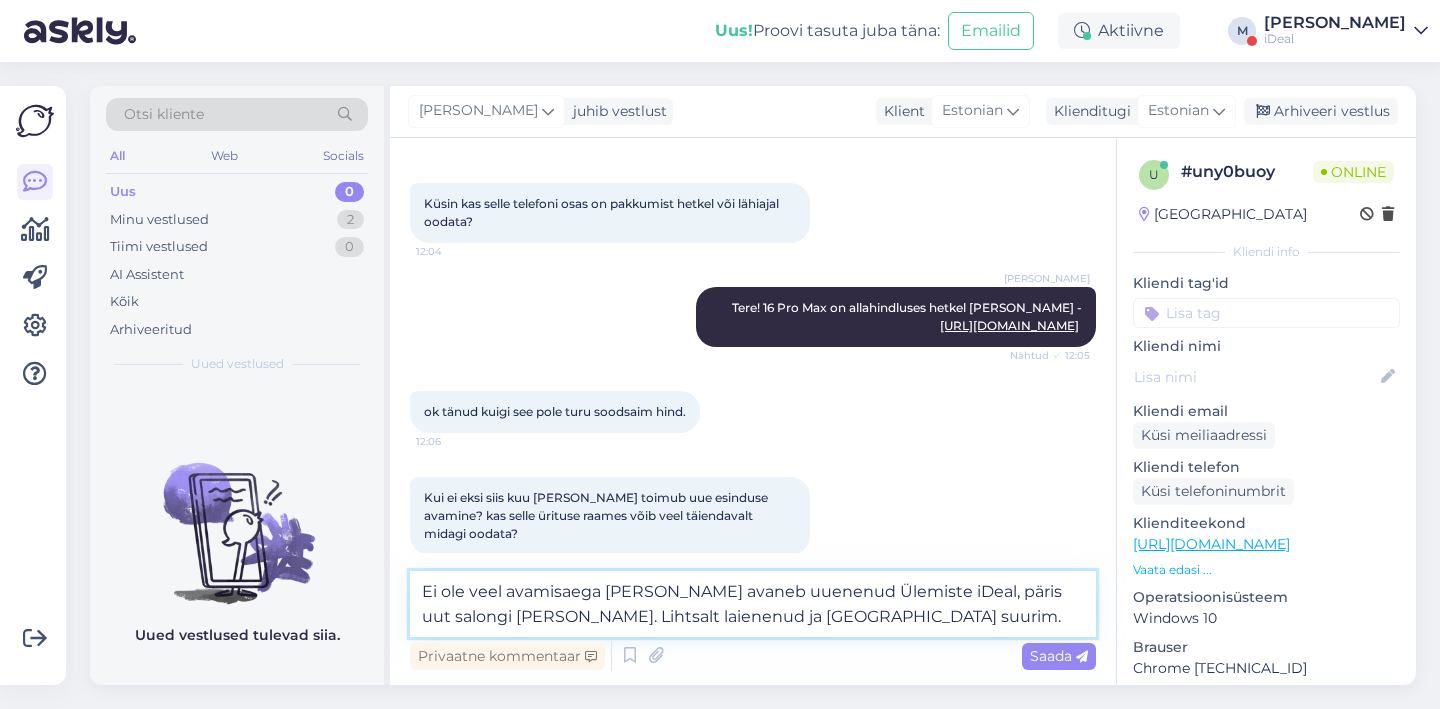 type on "Ei ole veel avamisaega [PERSON_NAME] avaneb uuenenud Ülemiste iDeal, päris uut salongi [PERSON_NAME]. Lihtsalt laienenud ja [GEOGRAPHIC_DATA] suurim." 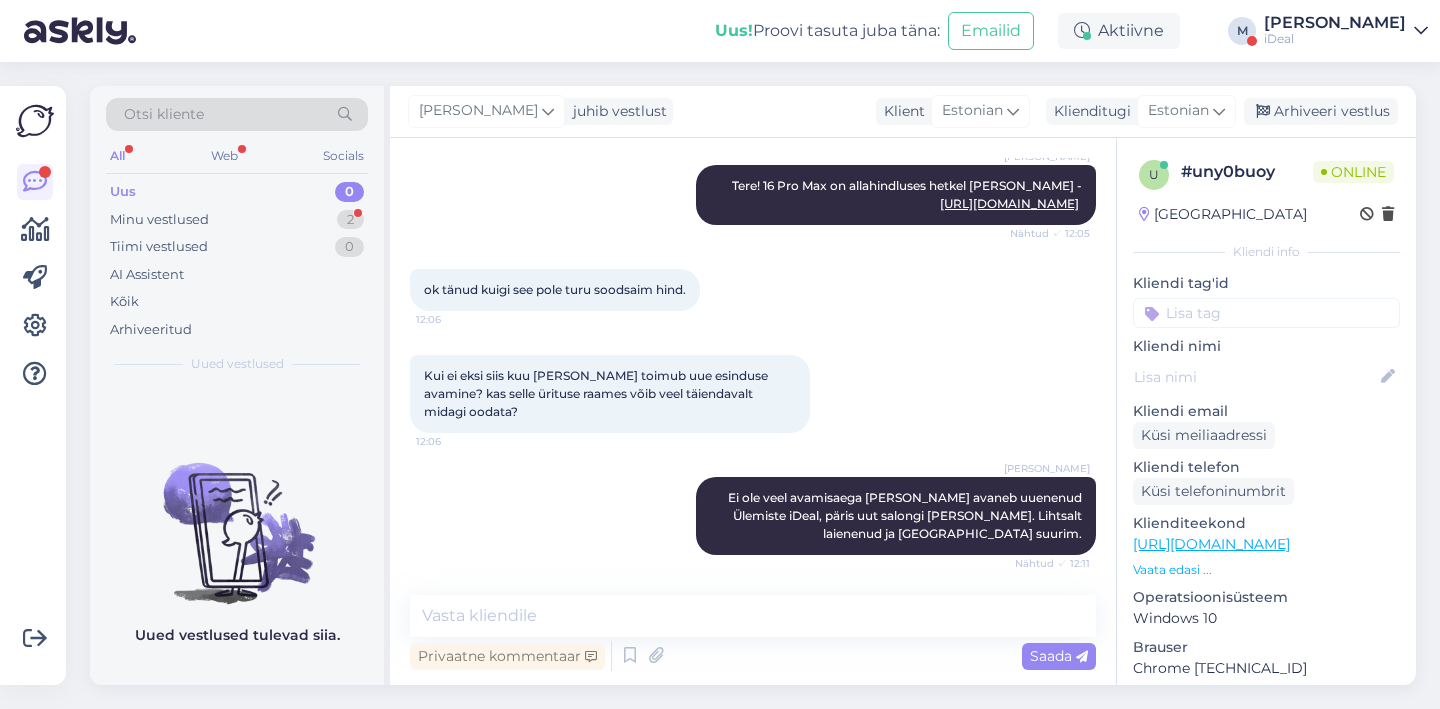 scroll, scrollTop: 429, scrollLeft: 0, axis: vertical 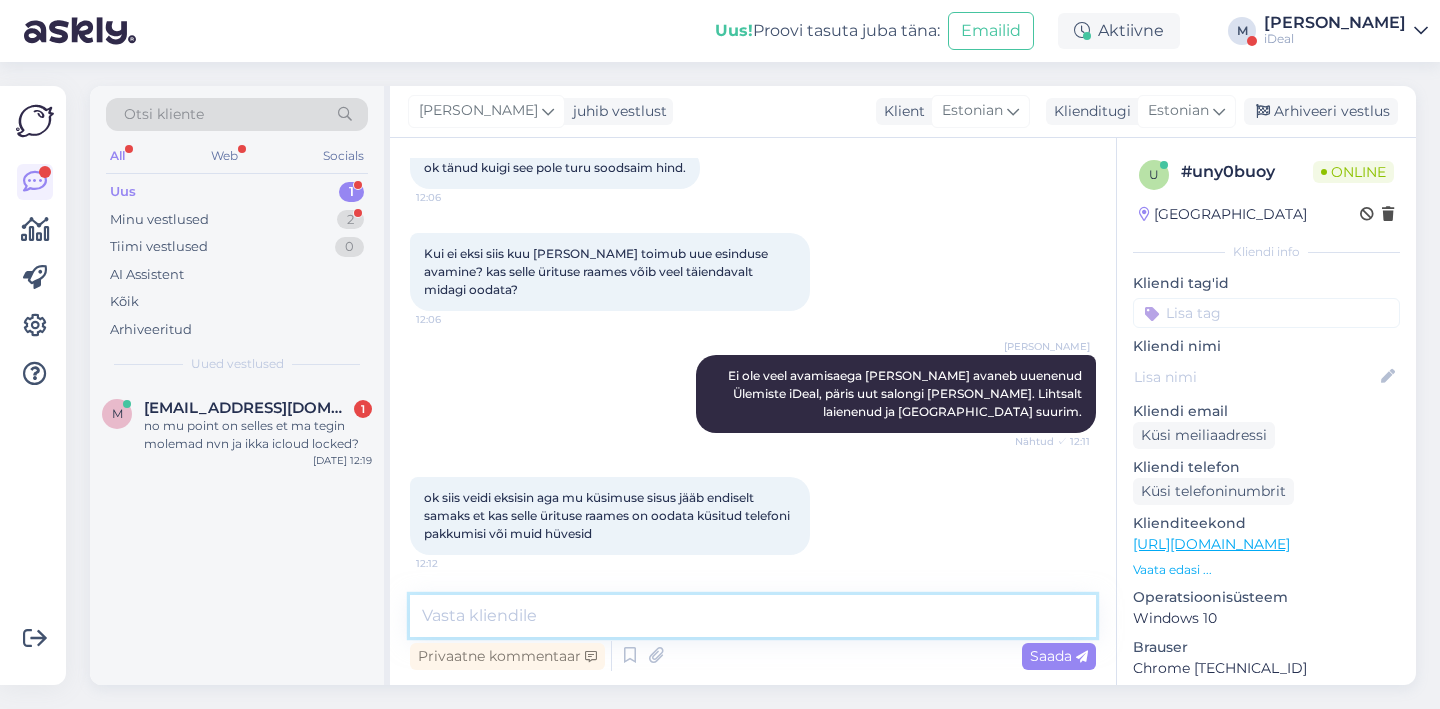 click at bounding box center (753, 616) 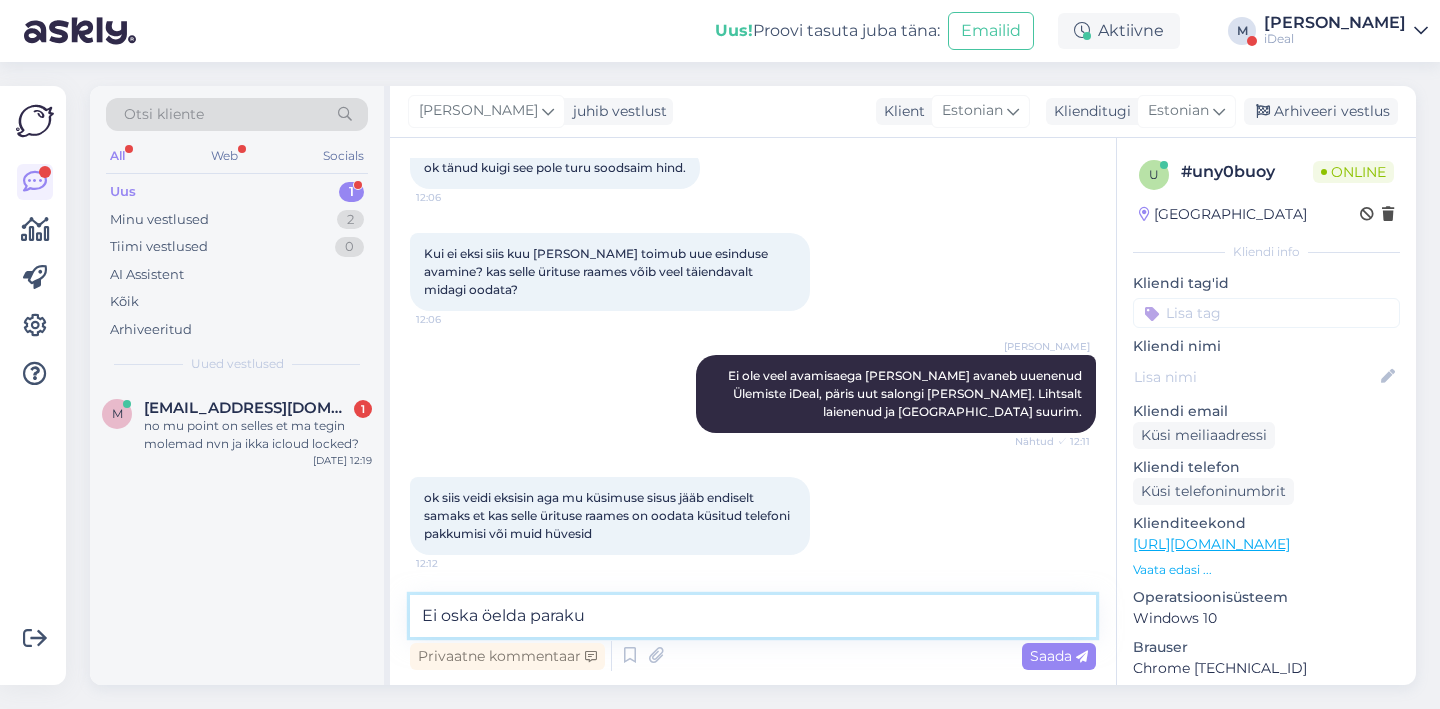 type on "Ei oska öelda paraku." 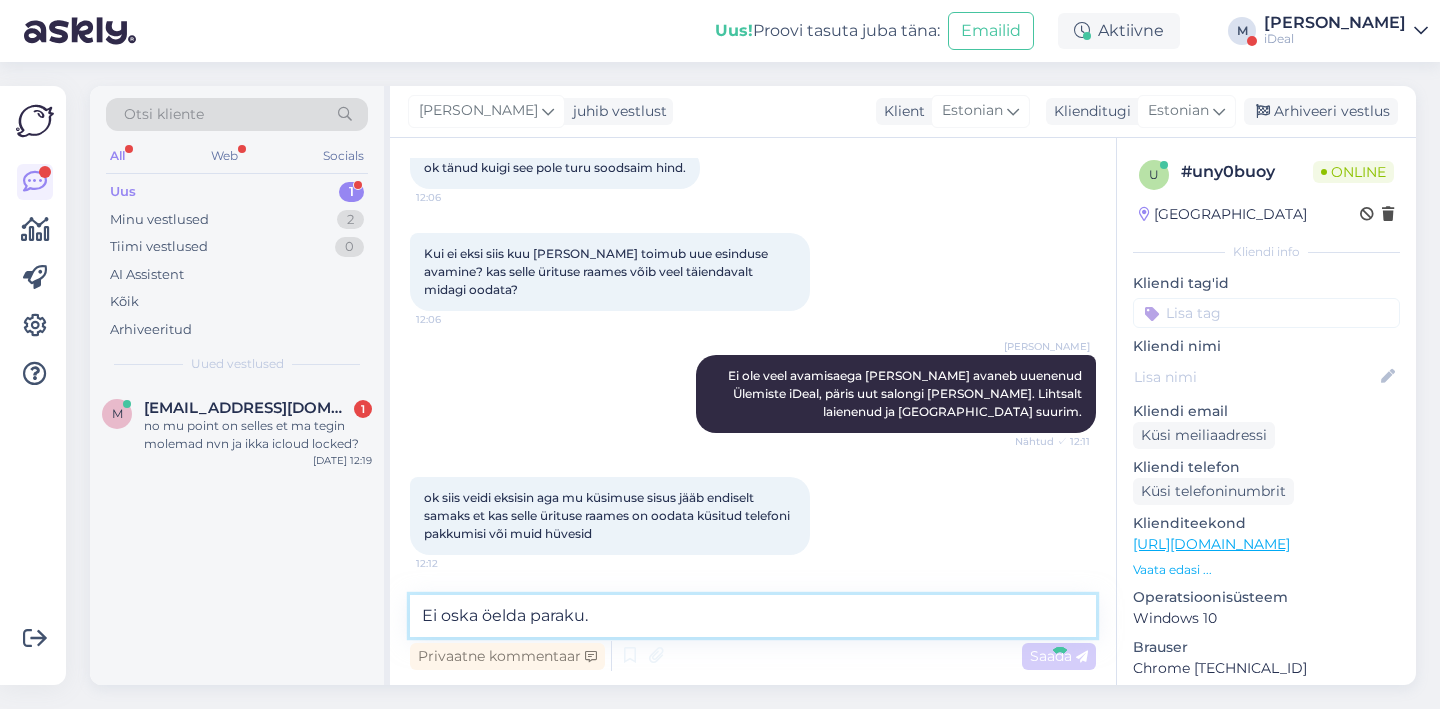 type 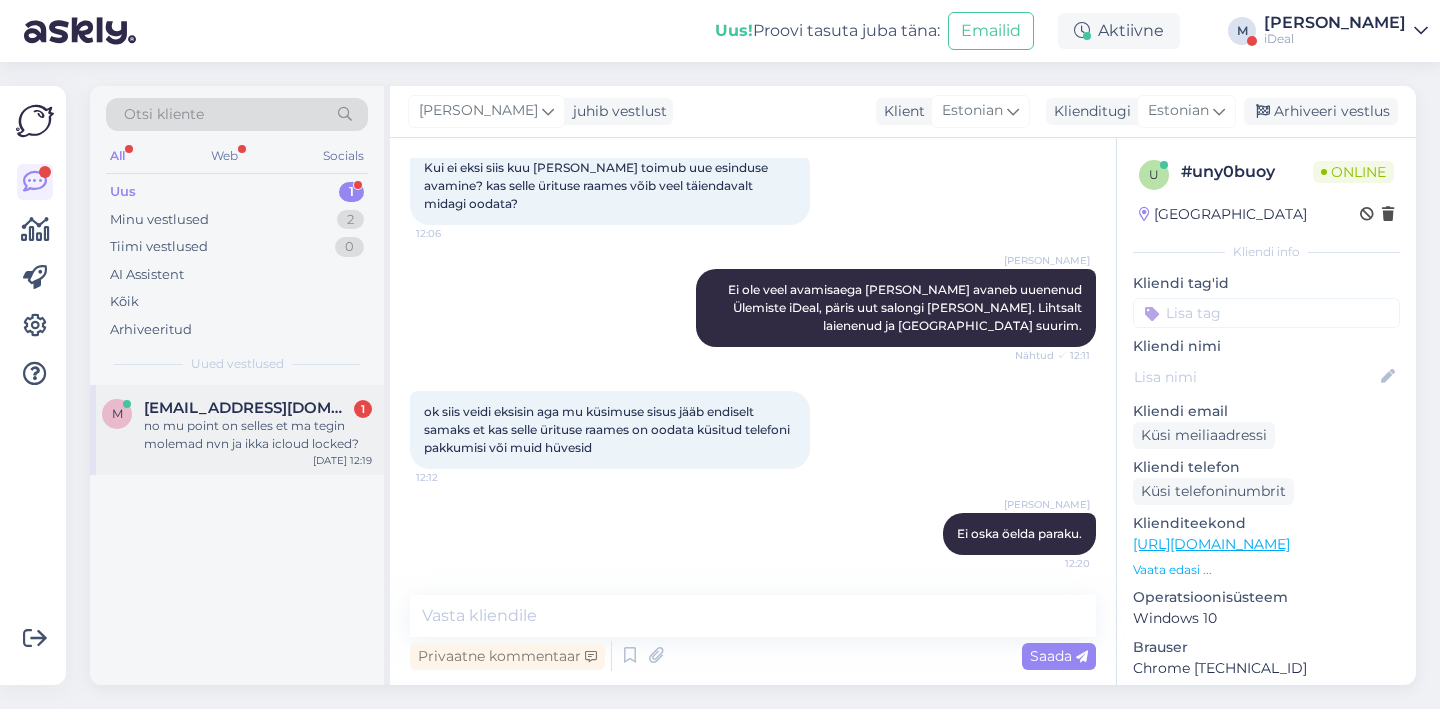 click on "m [EMAIL_ADDRESS][DOMAIN_NAME] 1 no mu point on selles et ma tegin molemad nvn ja ikka icloud locked?  [DATE] 12:19" at bounding box center (237, 430) 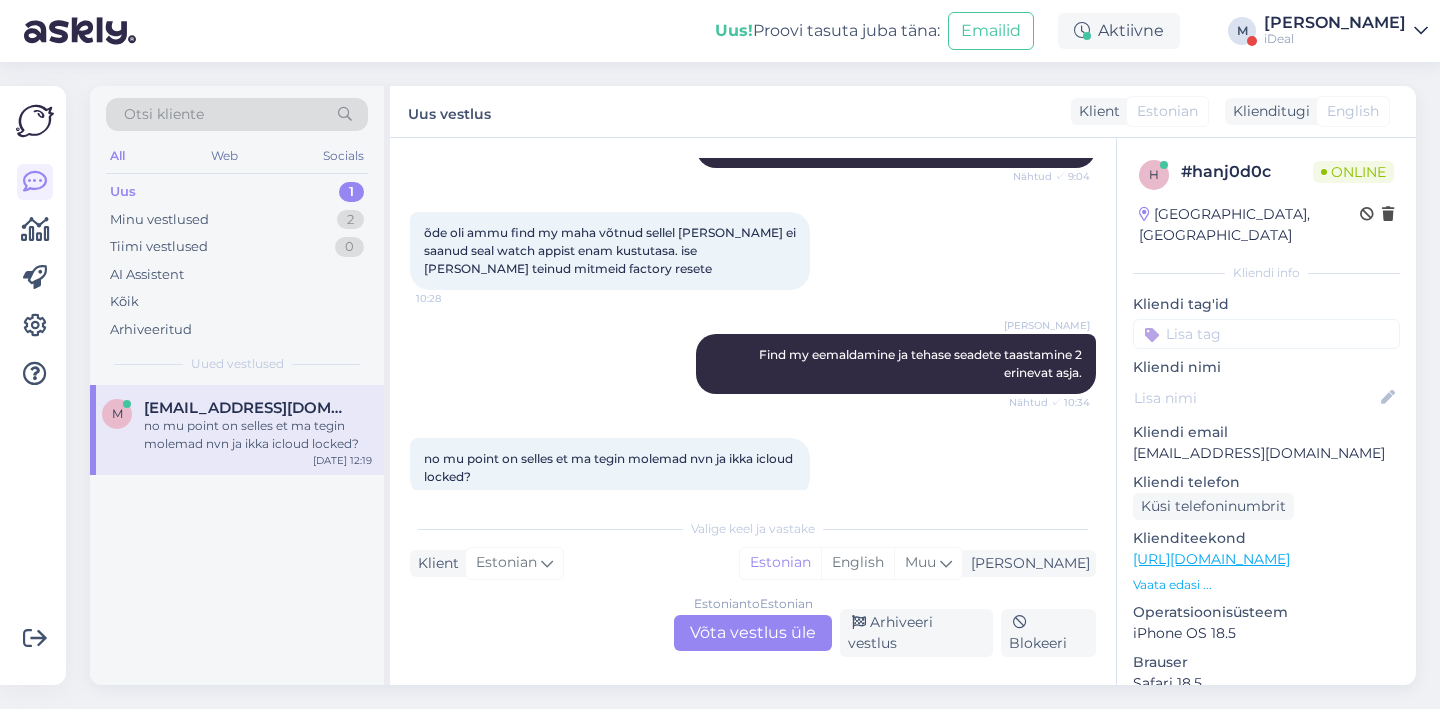 click on "Estonian  to  Estonian Võta vestlus üle" at bounding box center (753, 633) 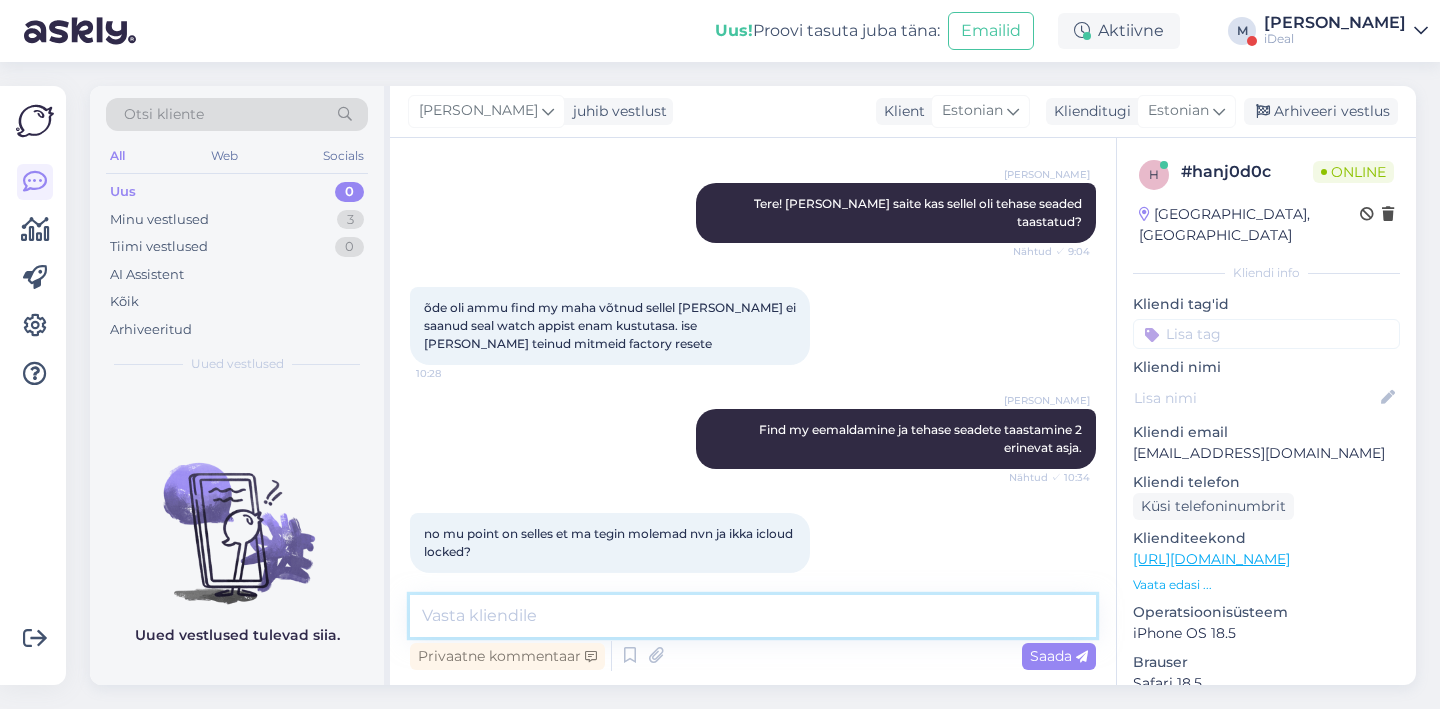 click at bounding box center (753, 616) 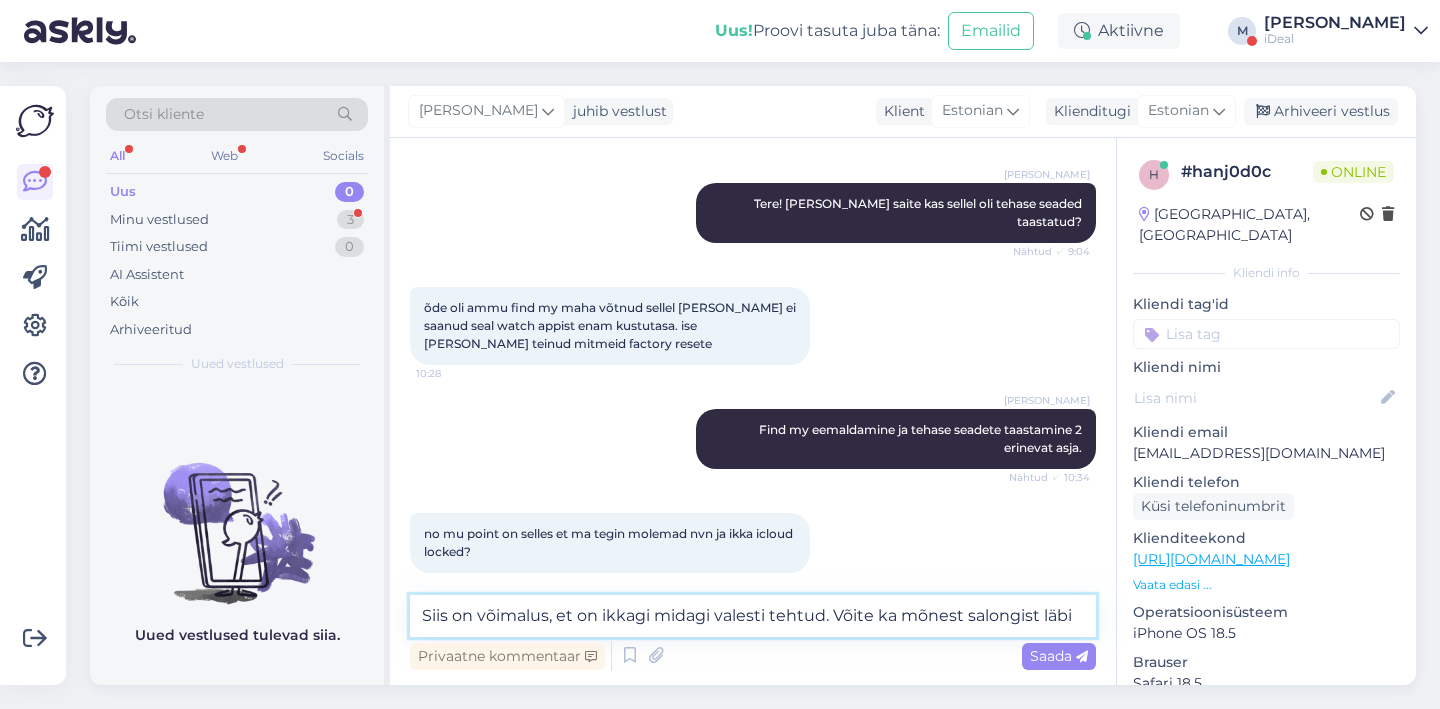 scroll, scrollTop: 269, scrollLeft: 0, axis: vertical 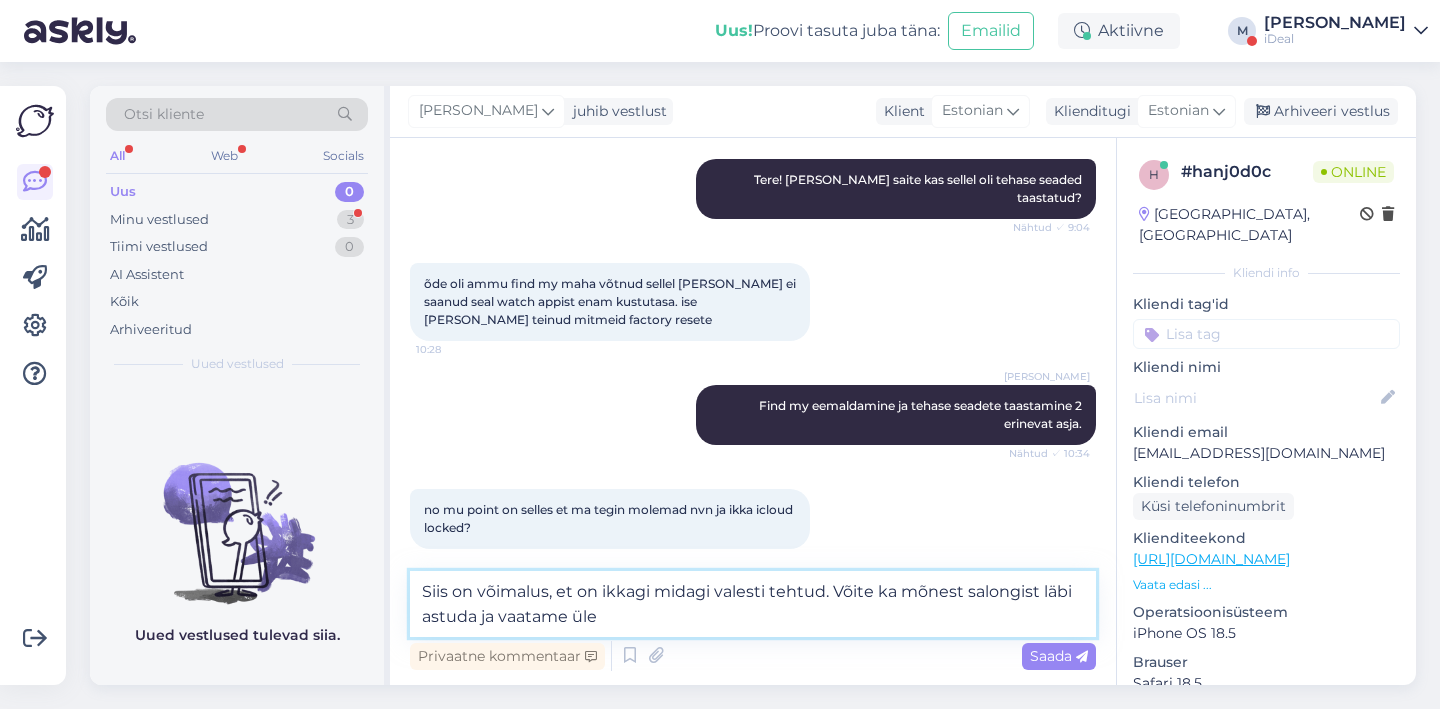 type on "Siis on võimalus, et on ikkagi midagi valesti tehtud. Võite ka mõnest salongist läbi astuda ja vaatame üle." 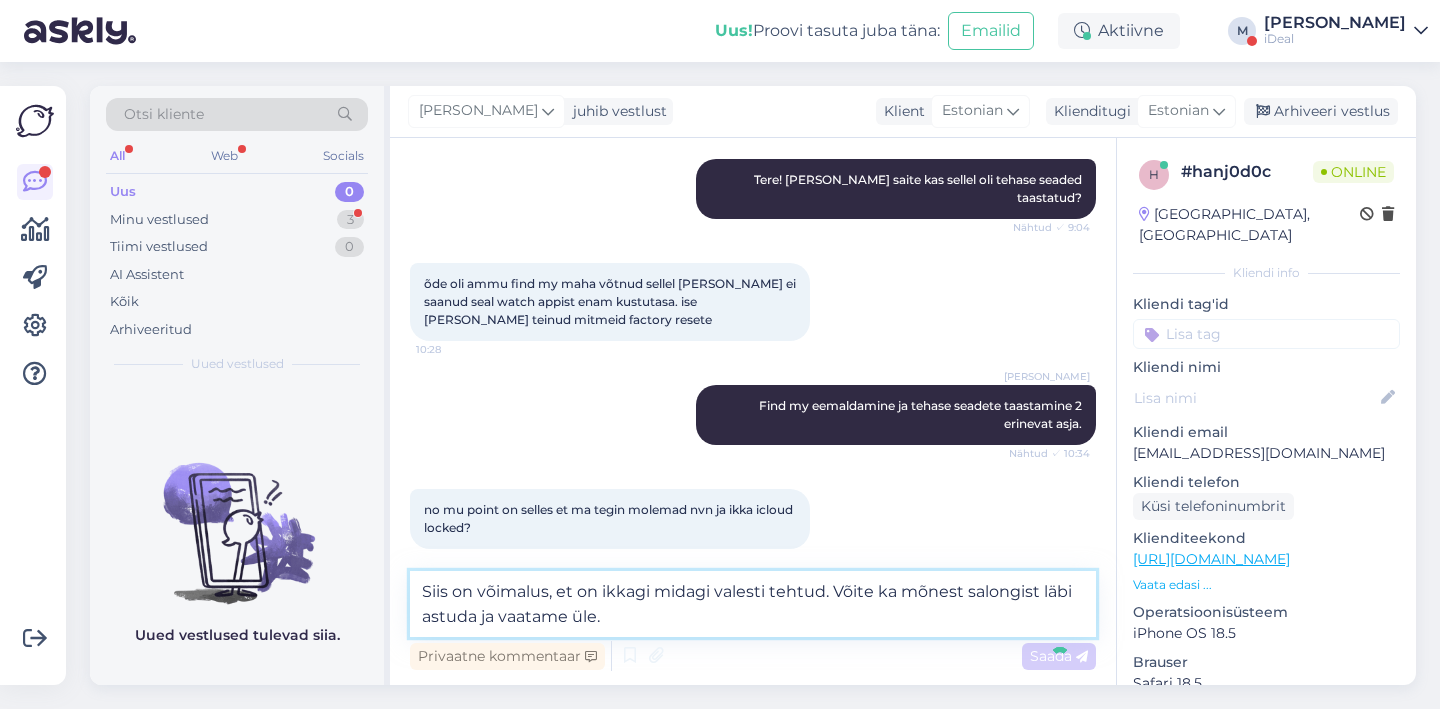 type 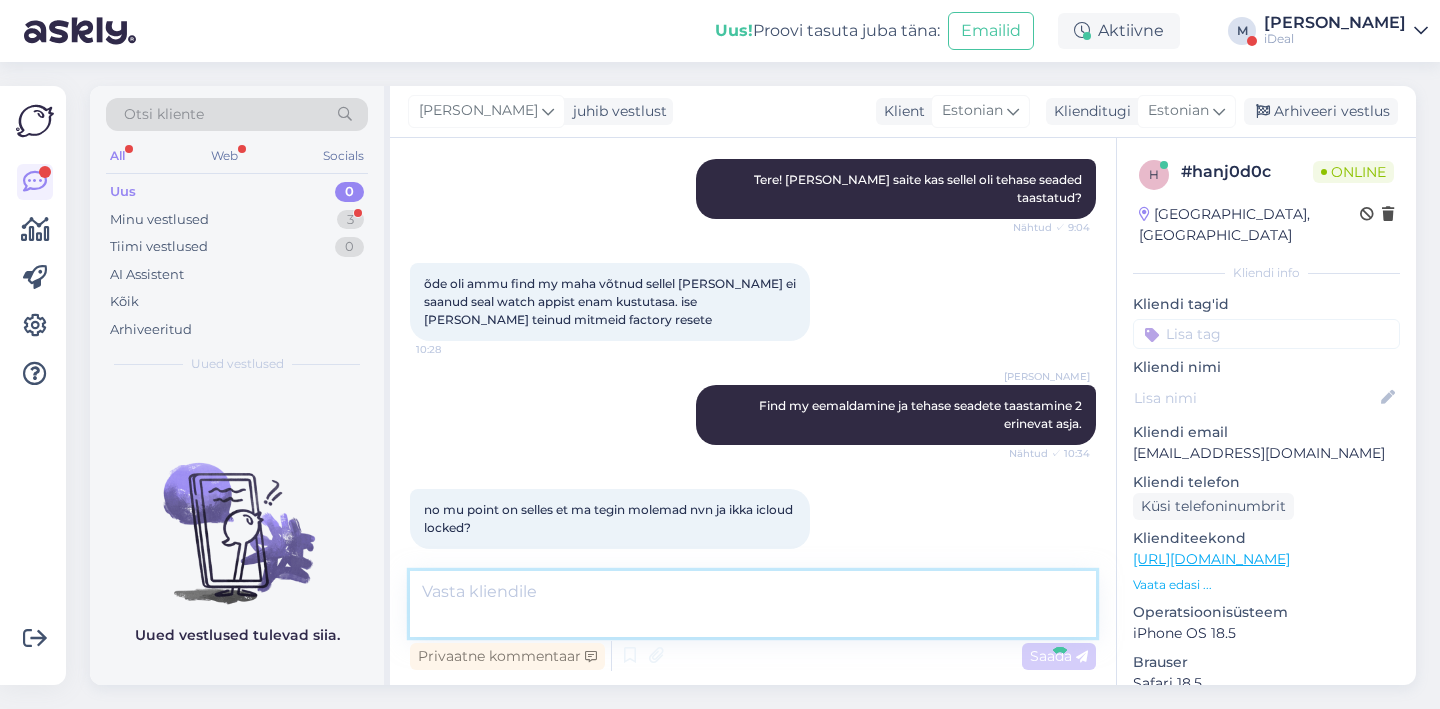 scroll, scrollTop: 349, scrollLeft: 0, axis: vertical 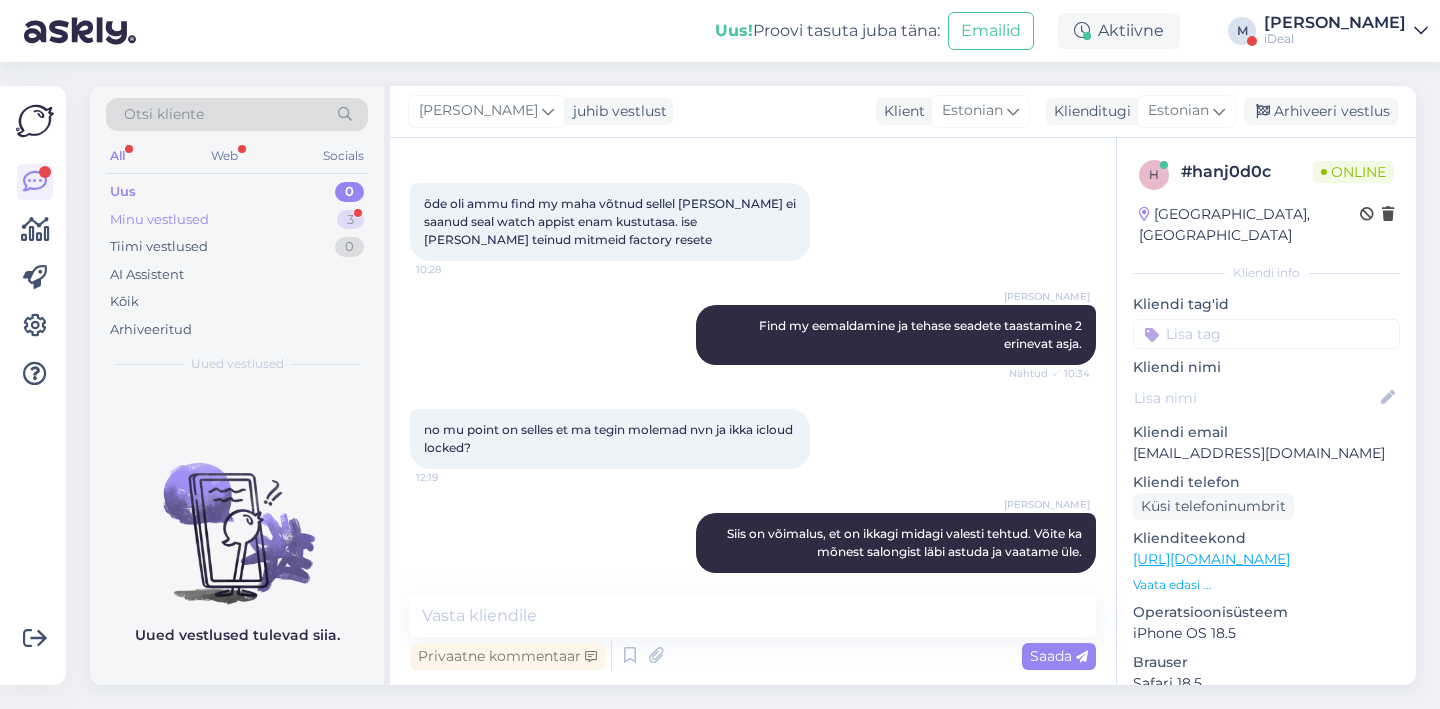 click on "Minu vestlused 3" at bounding box center (237, 220) 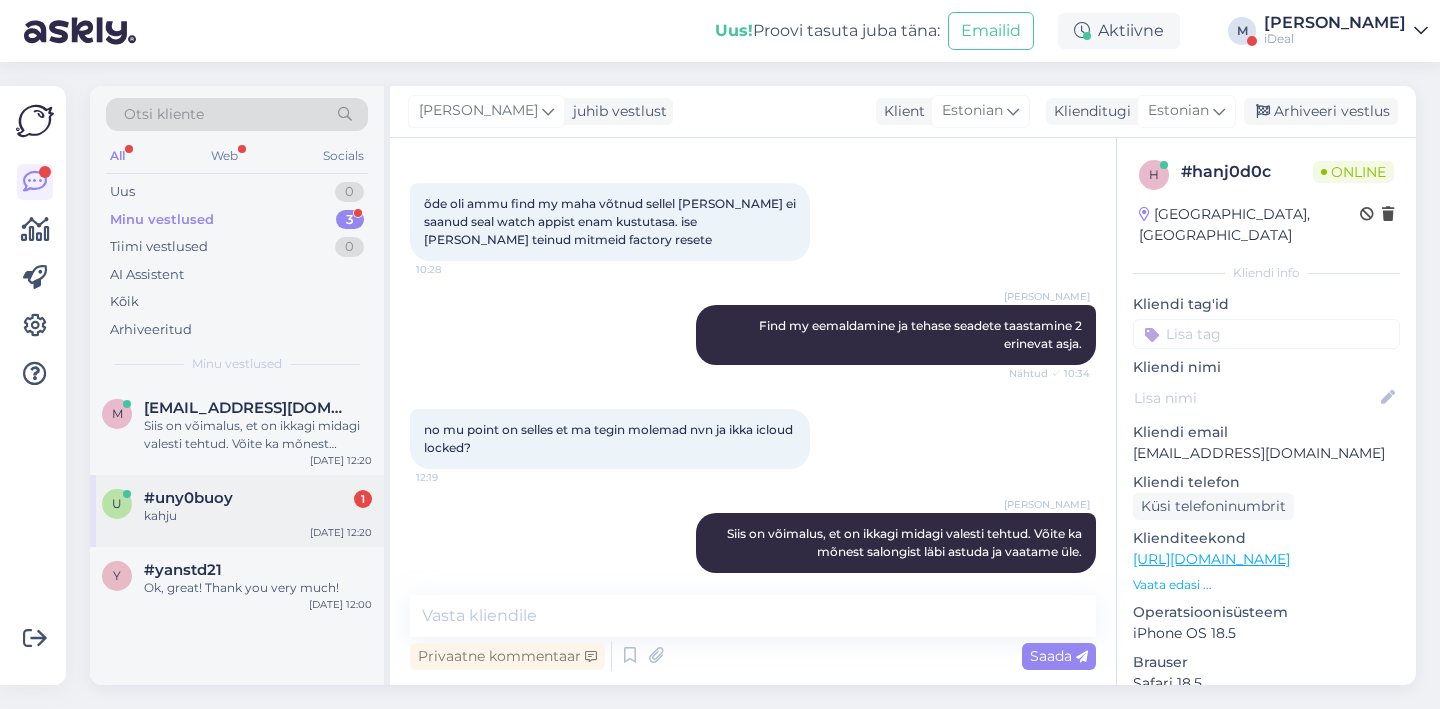 click on "#uny0buoy 1" at bounding box center [258, 498] 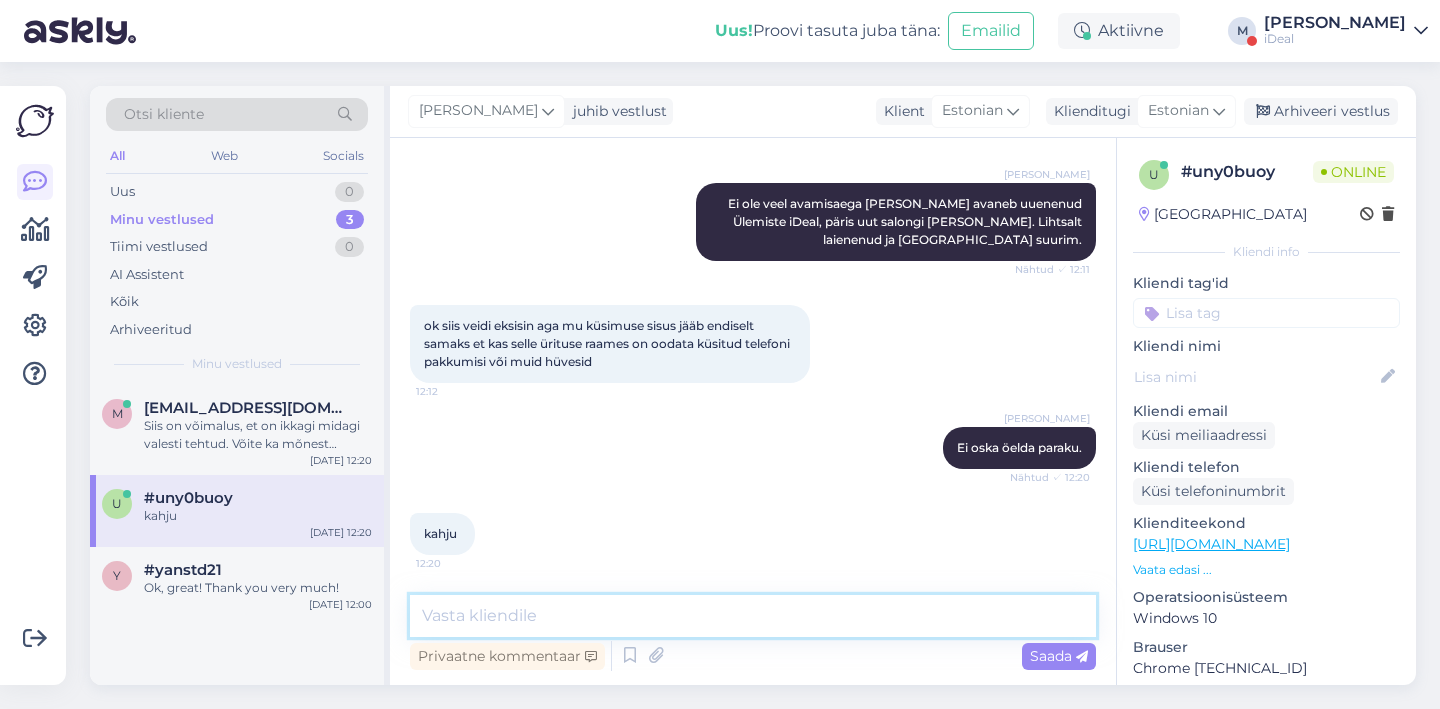click at bounding box center (753, 616) 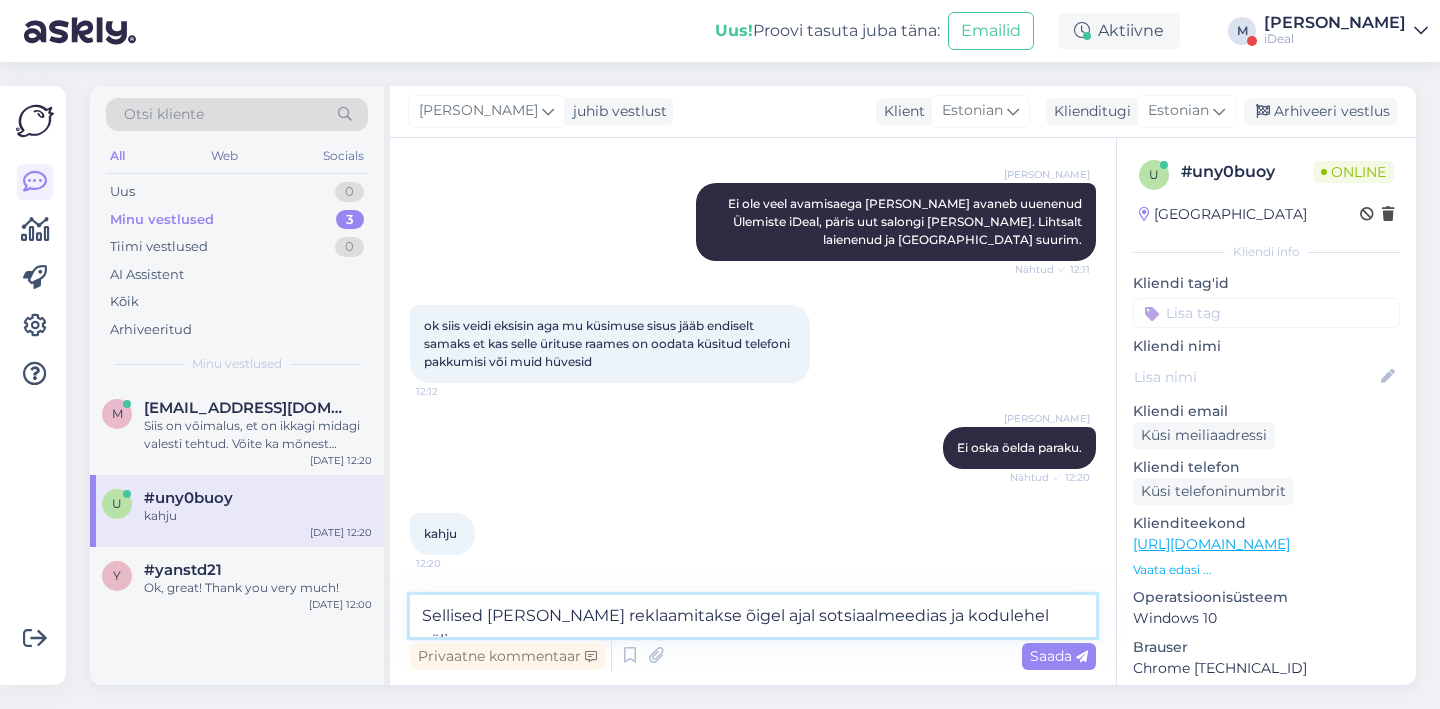 drag, startPoint x: 647, startPoint y: 617, endPoint x: 533, endPoint y: 612, distance: 114.1096 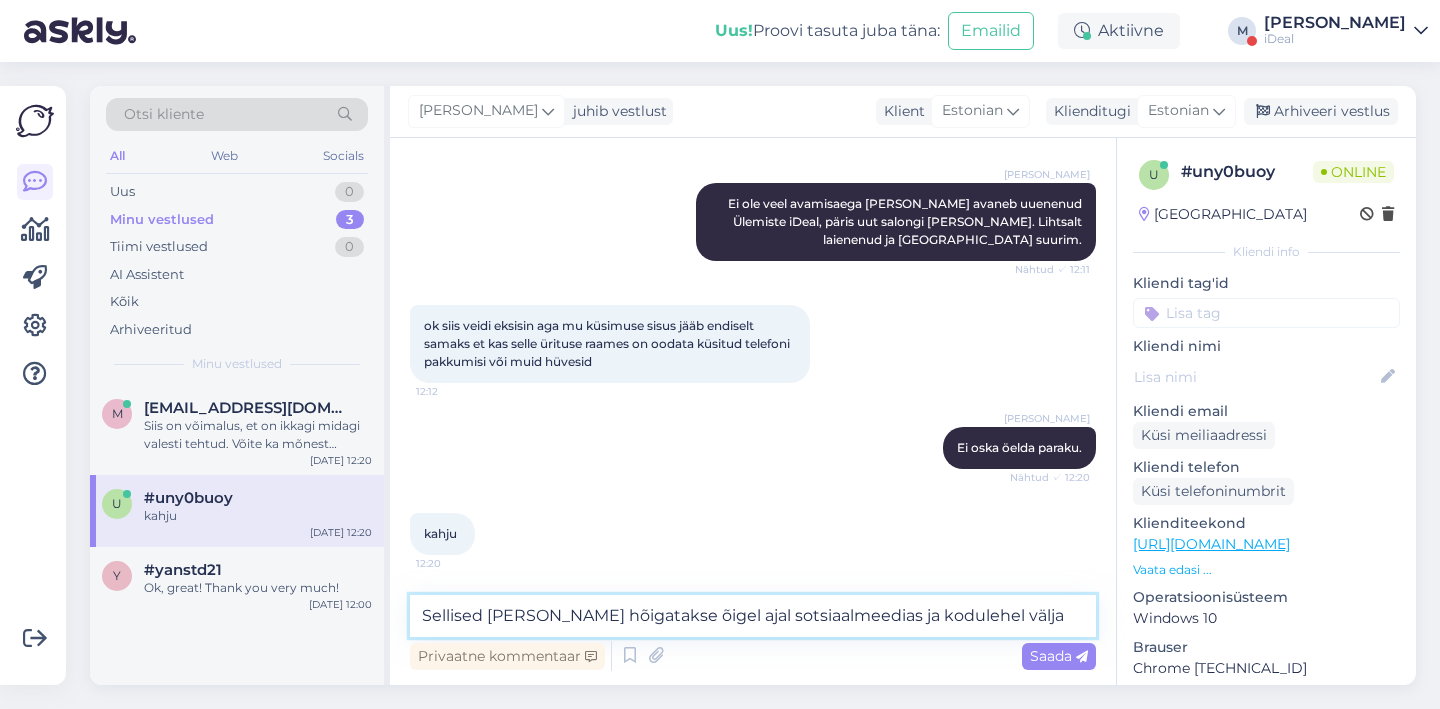 click on "Sellised [PERSON_NAME] hõigatakse õigel ajal sotsiaalmeedias ja kodulehel välja" at bounding box center (753, 616) 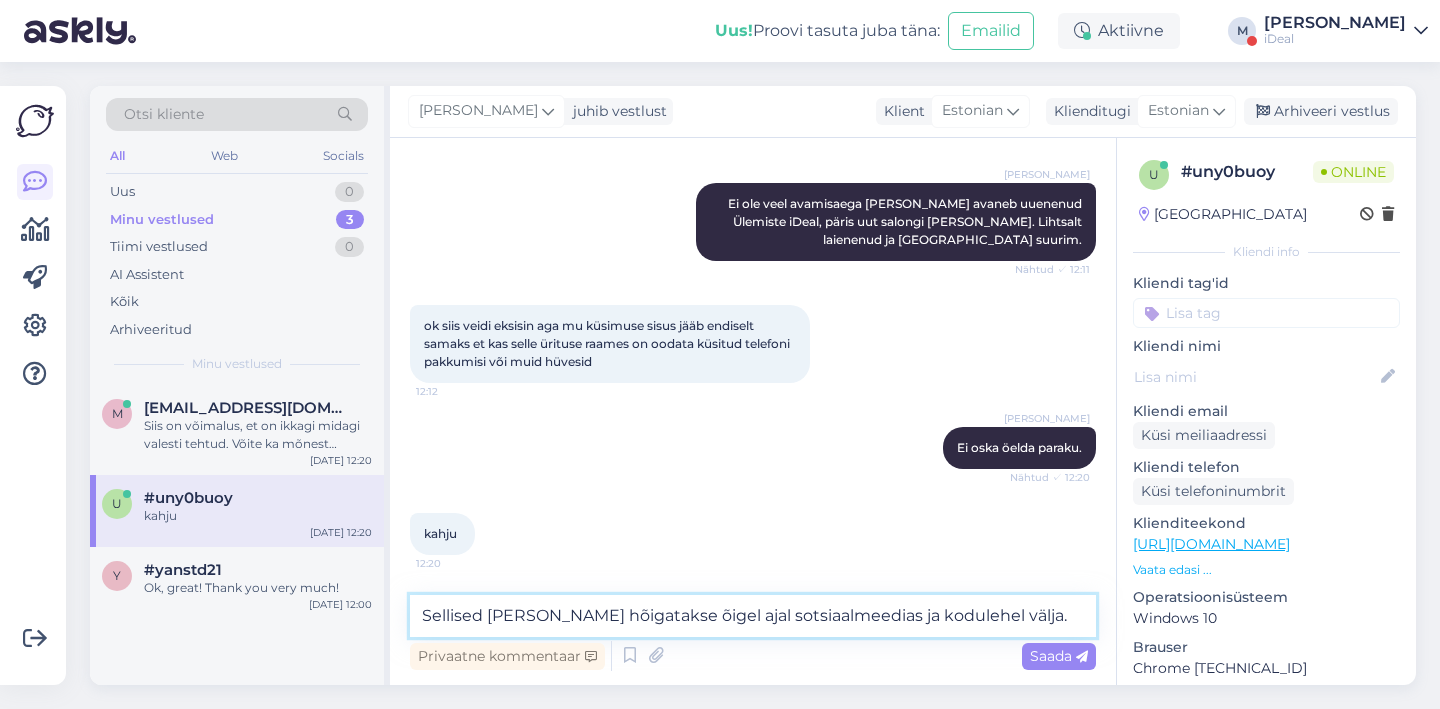 type on "Sellised [PERSON_NAME] hõigatakse õigel ajal sotsiaalmeedias ja kodulehel välja." 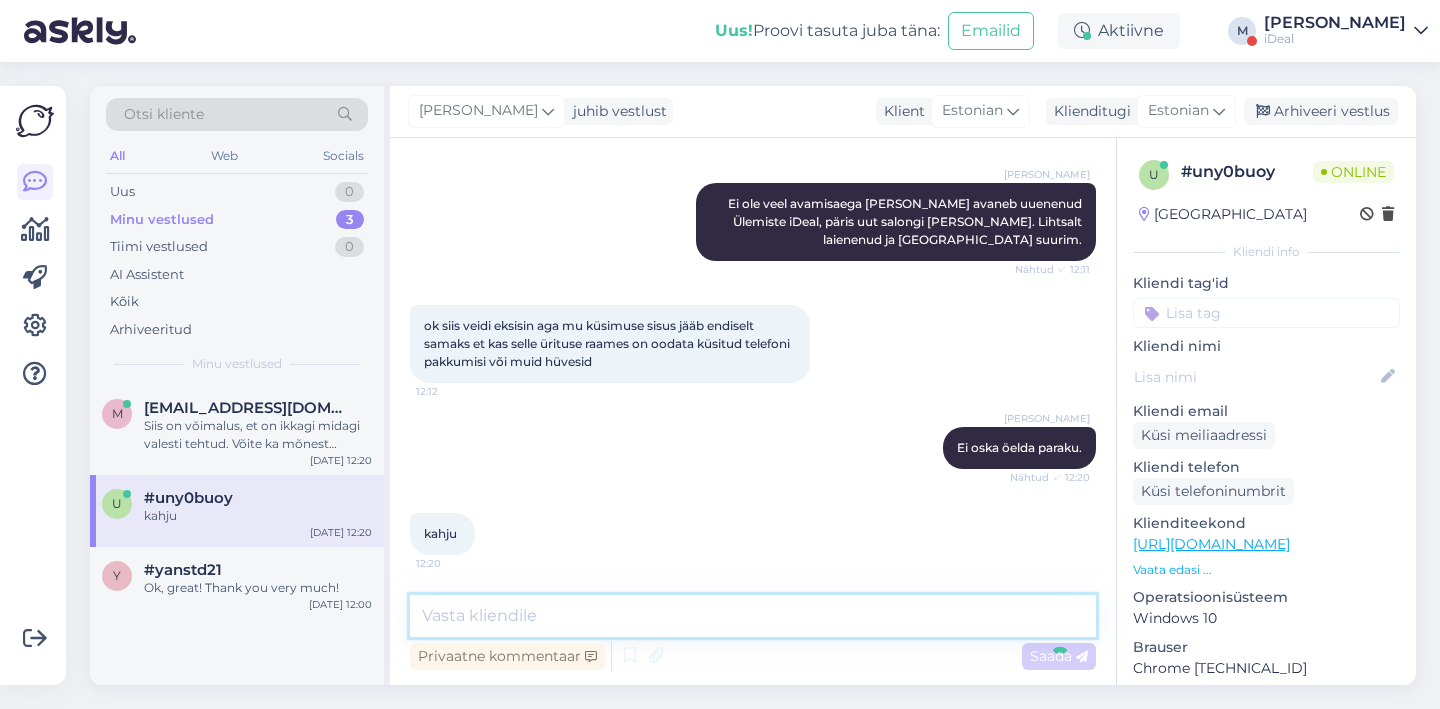 scroll, scrollTop: 705, scrollLeft: 0, axis: vertical 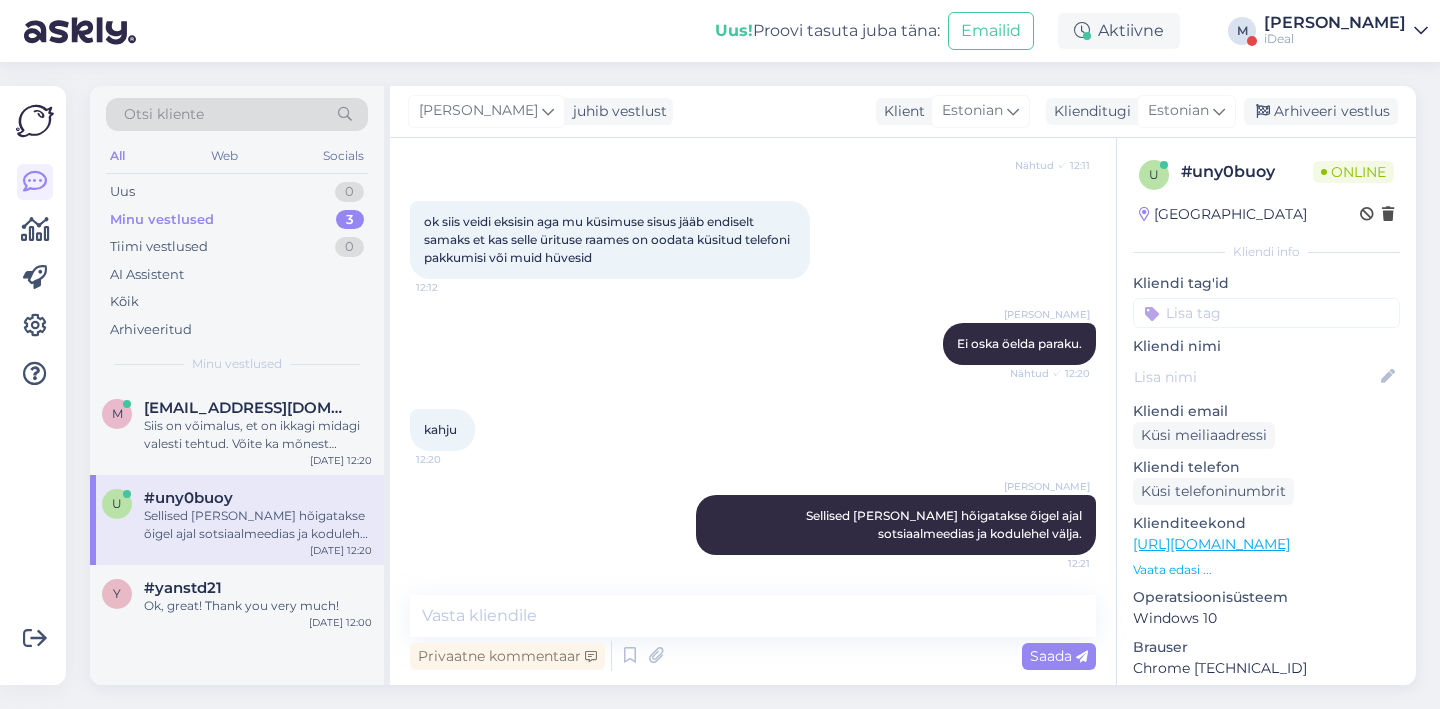 click on "Otsi kliente All Web Socials Uus 0 Minu vestlused 3 Tiimi vestlused 0 AI Assistent Kõik Arhiveeritud Minu vestlused m [EMAIL_ADDRESS][DOMAIN_NAME] Siis on võimalus, et on ikkagi midagi valesti tehtud. Võite ka mõnest salongist läbi astuda ja vaatame üle. [DATE] 12:20  u #uny0buoy Sellised [PERSON_NAME] hõigatakse õigel ajal sotsiaalmeedias ja kodulehel välja.  [DATE] 12:20  y #yanstd21 Ok, great! Thank you very much! [DATE] 12:00  [PERSON_NAME] juhib vestlust Klient [DEMOGRAPHIC_DATA] Klienditugi [DEMOGRAPHIC_DATA] Arhiveeri vestlus Vestlus algas [DATE] Tere. Soovime elukaaslase 12 pro max telefoni välja vahetada ja uue 16 pro max (väh.256 gb) osta. 12:03  Küsin kas selle telefoni osas on pakkumist hetkel või lähiajal oodata?  12:04  [PERSON_NAME]! 16 Pro Max on allahindluses hetkel [PERSON_NAME] -  [URL][DOMAIN_NAME]   Nähtud ✓ 12:05  ok tänud kuigi see pole turu soodsaim hind. 12:06  12:06  [PERSON_NAME] ✓ 12:11  12:12  [PERSON_NAME]. Nähtud ✓ 12:20  kahju 12:20  u #" at bounding box center [759, 385] 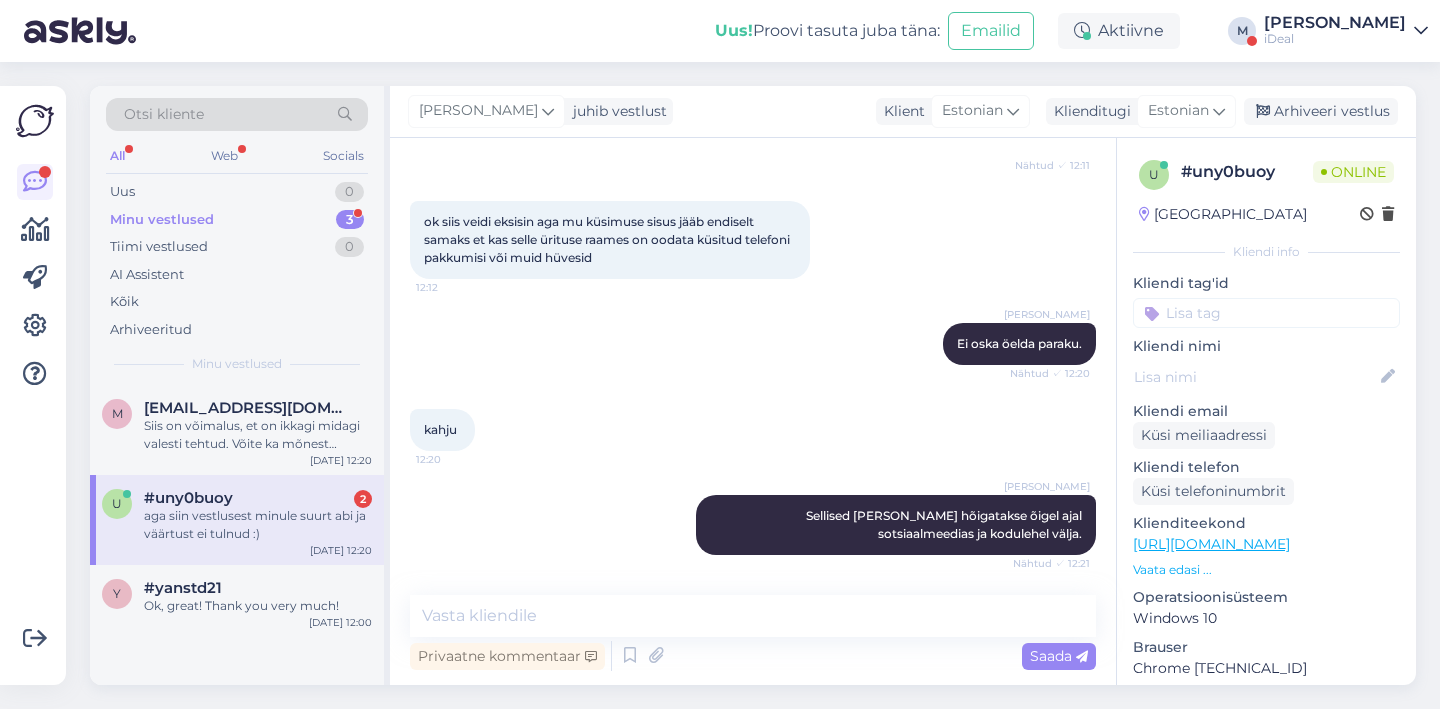 scroll, scrollTop: 877, scrollLeft: 0, axis: vertical 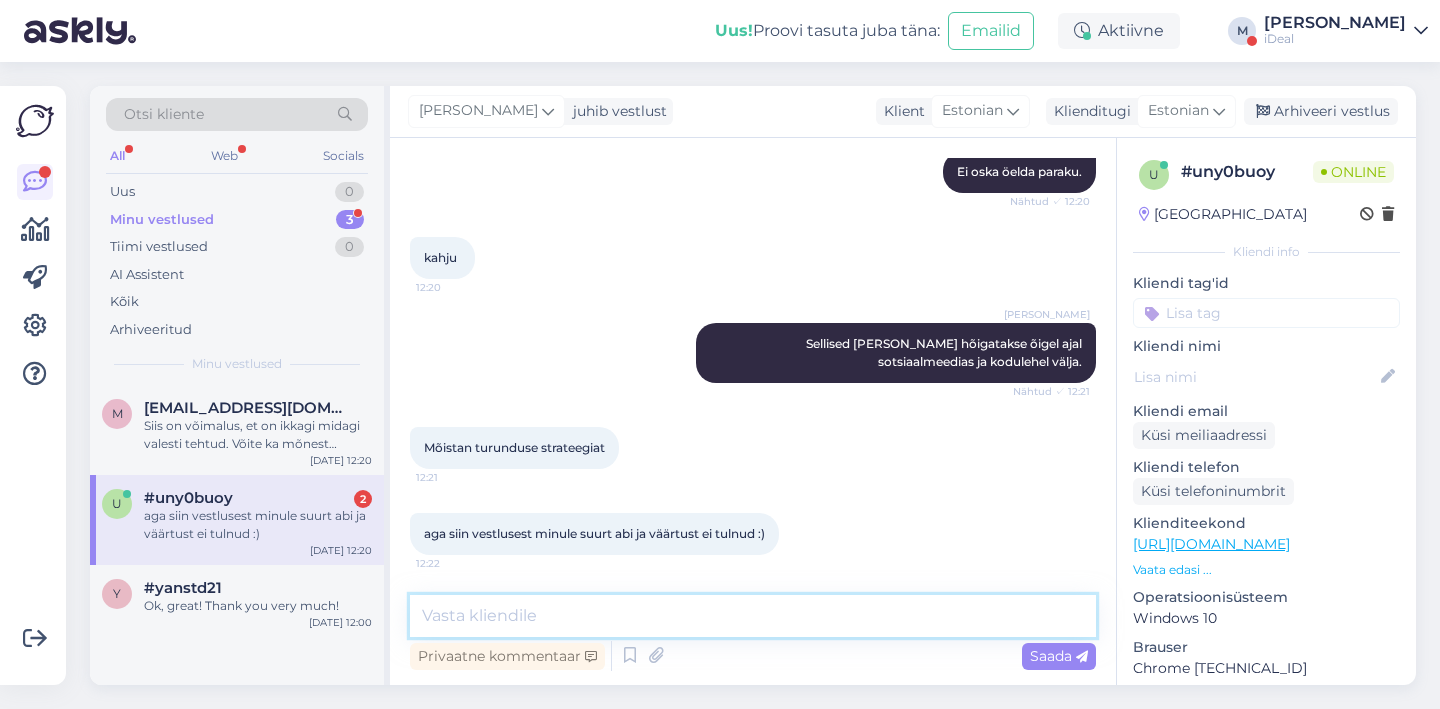 click at bounding box center (753, 616) 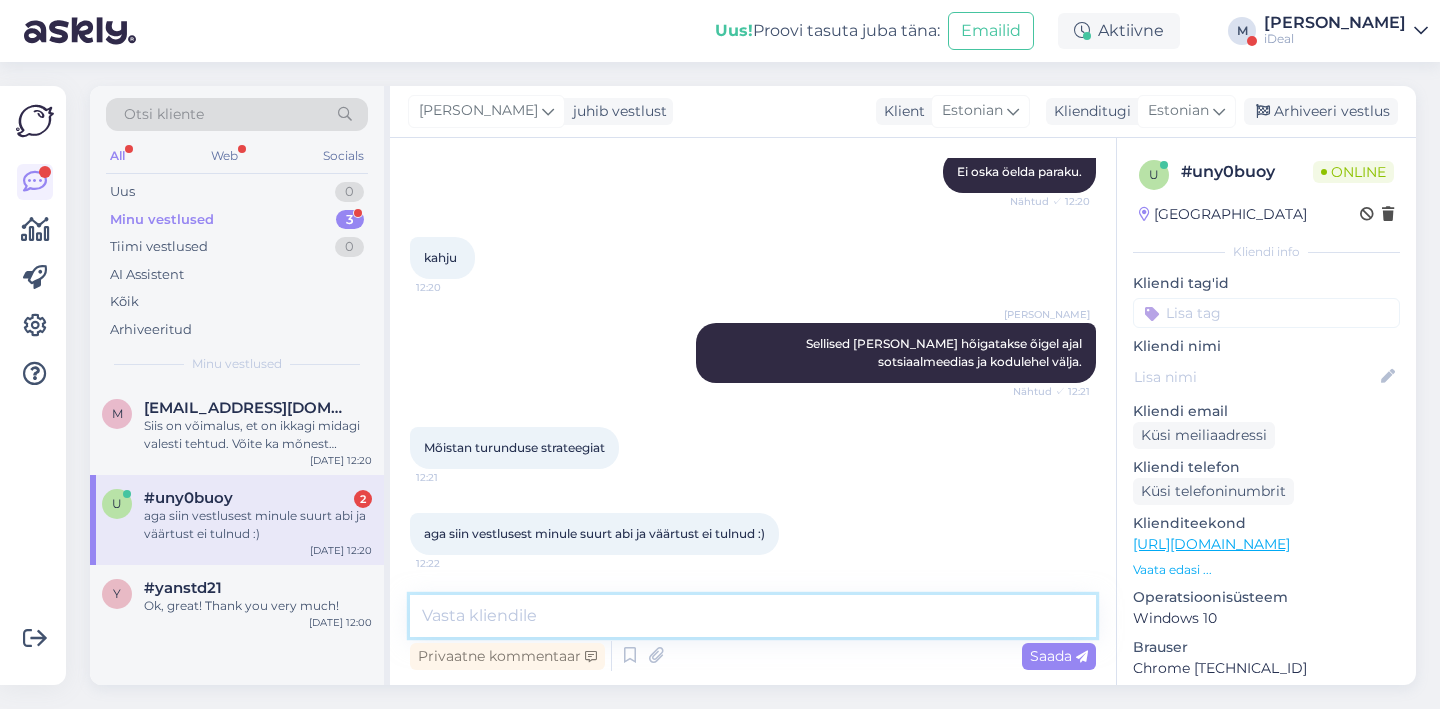 type on "K" 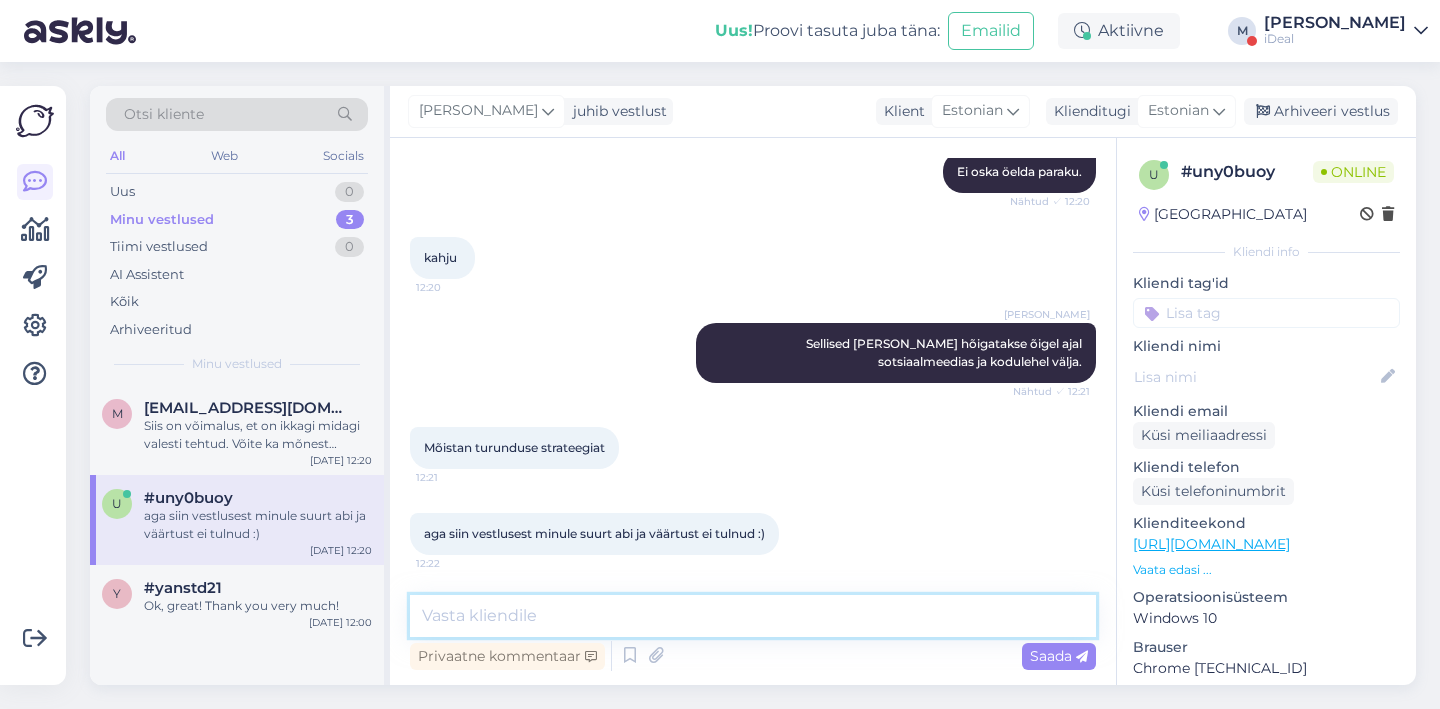 type on "M" 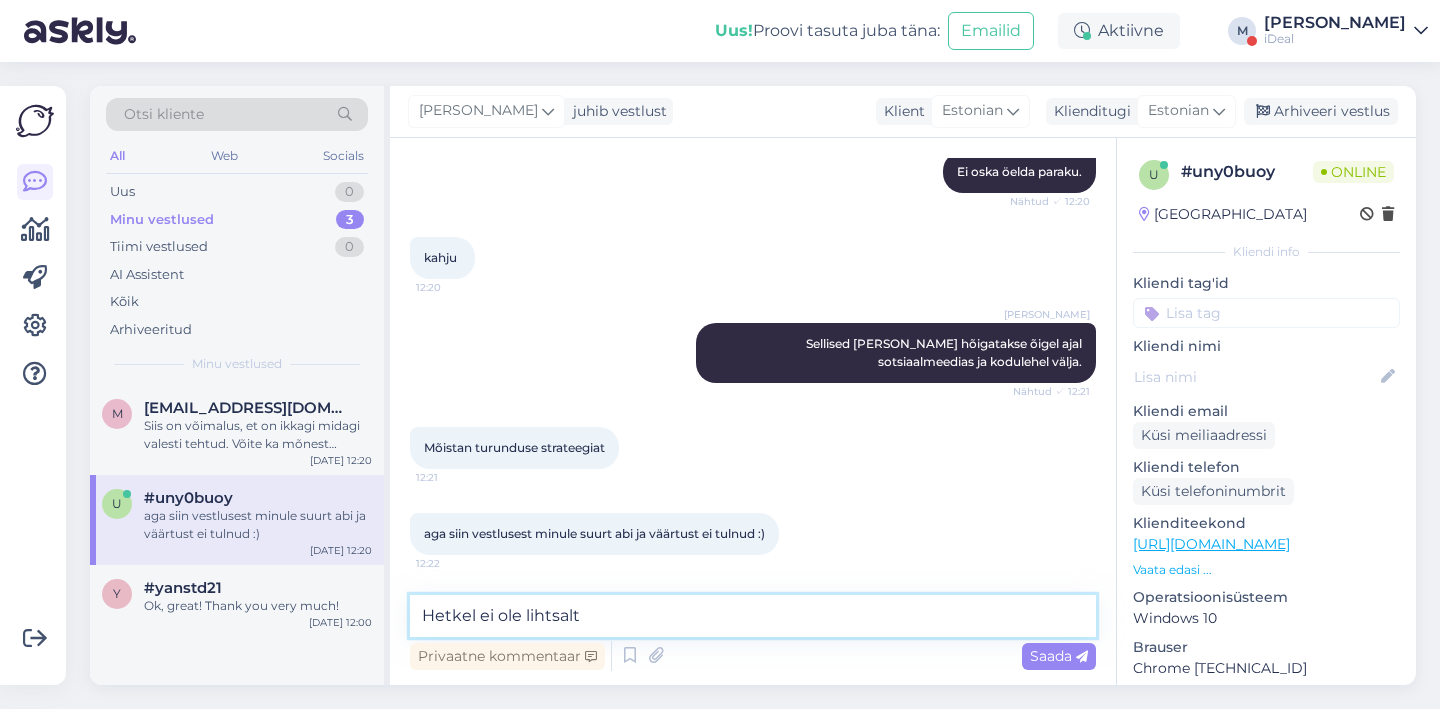 type on "Hetkel ei ole lihtsalt" 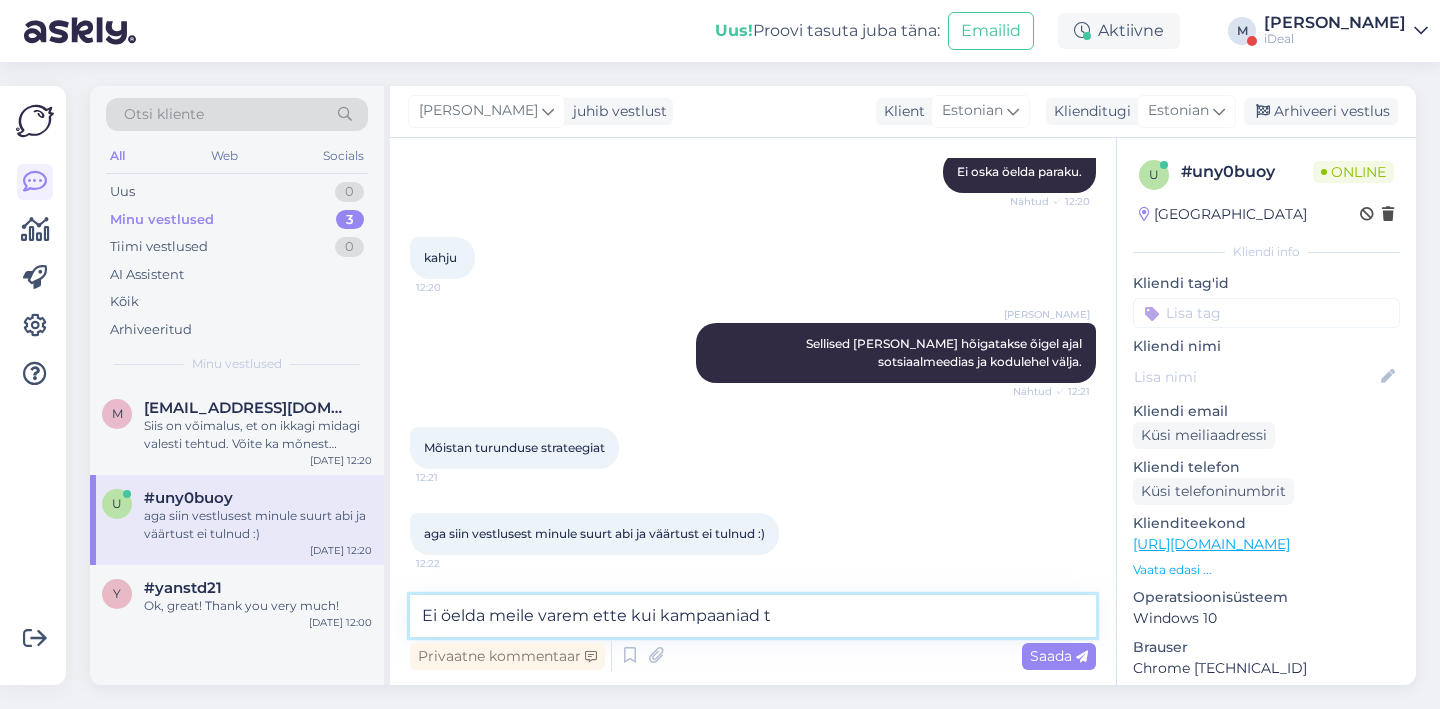 type on "Ei öelda meile varem ette kui kampaaniad tu" 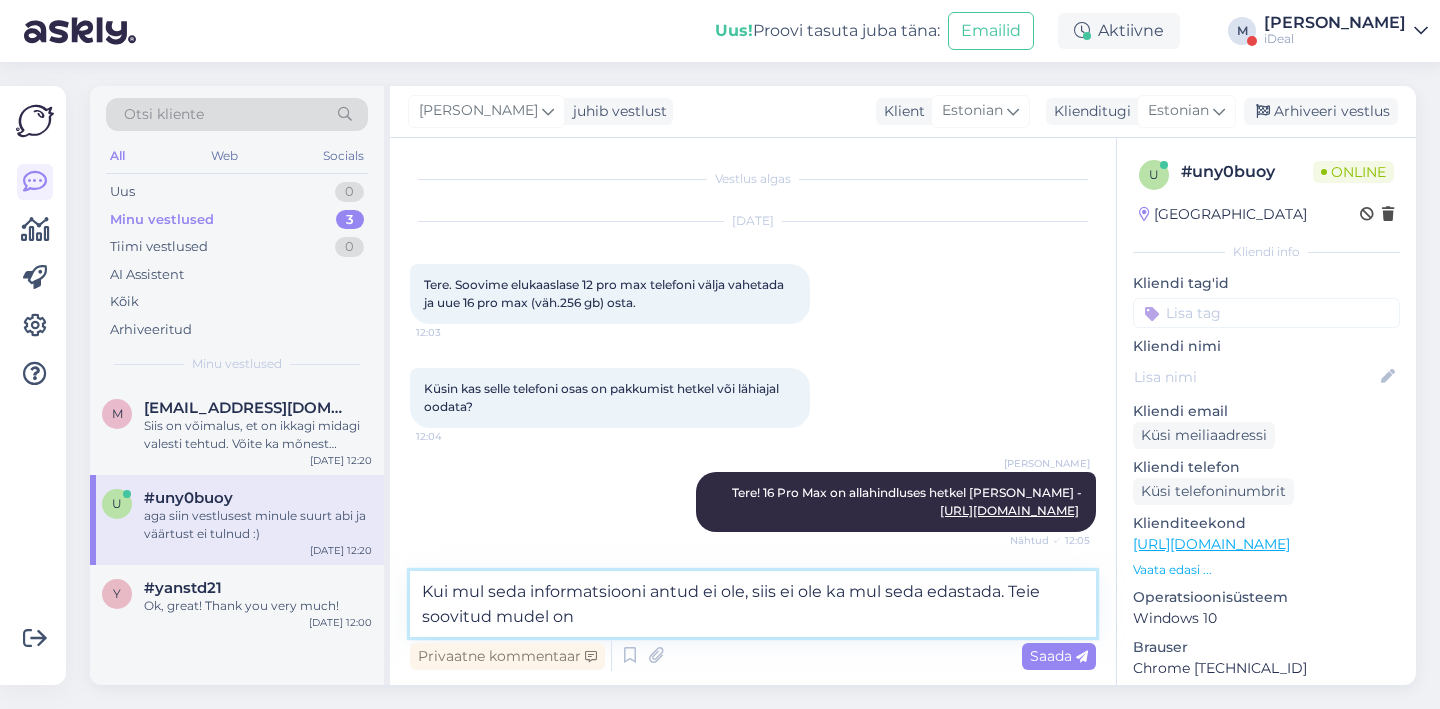 scroll, scrollTop: 901, scrollLeft: 0, axis: vertical 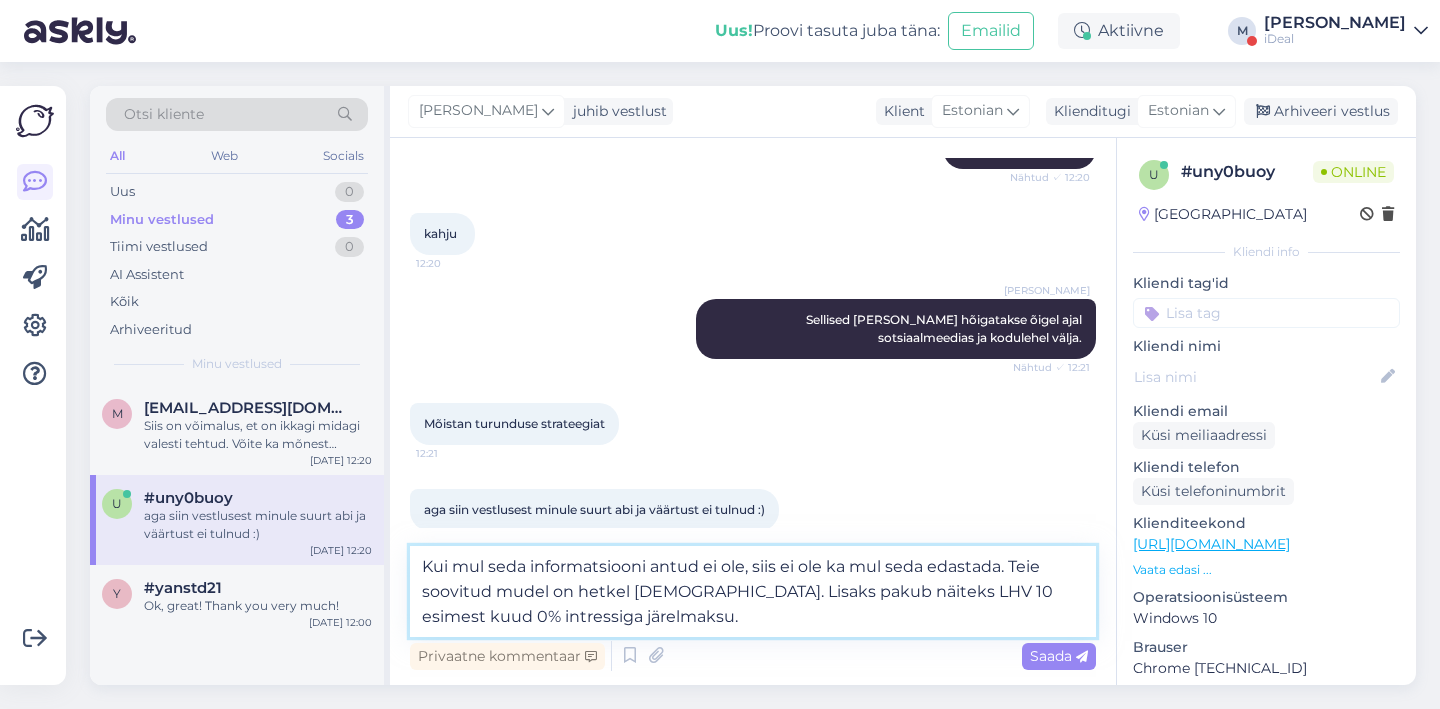 paste on "[URL][DOMAIN_NAME]" 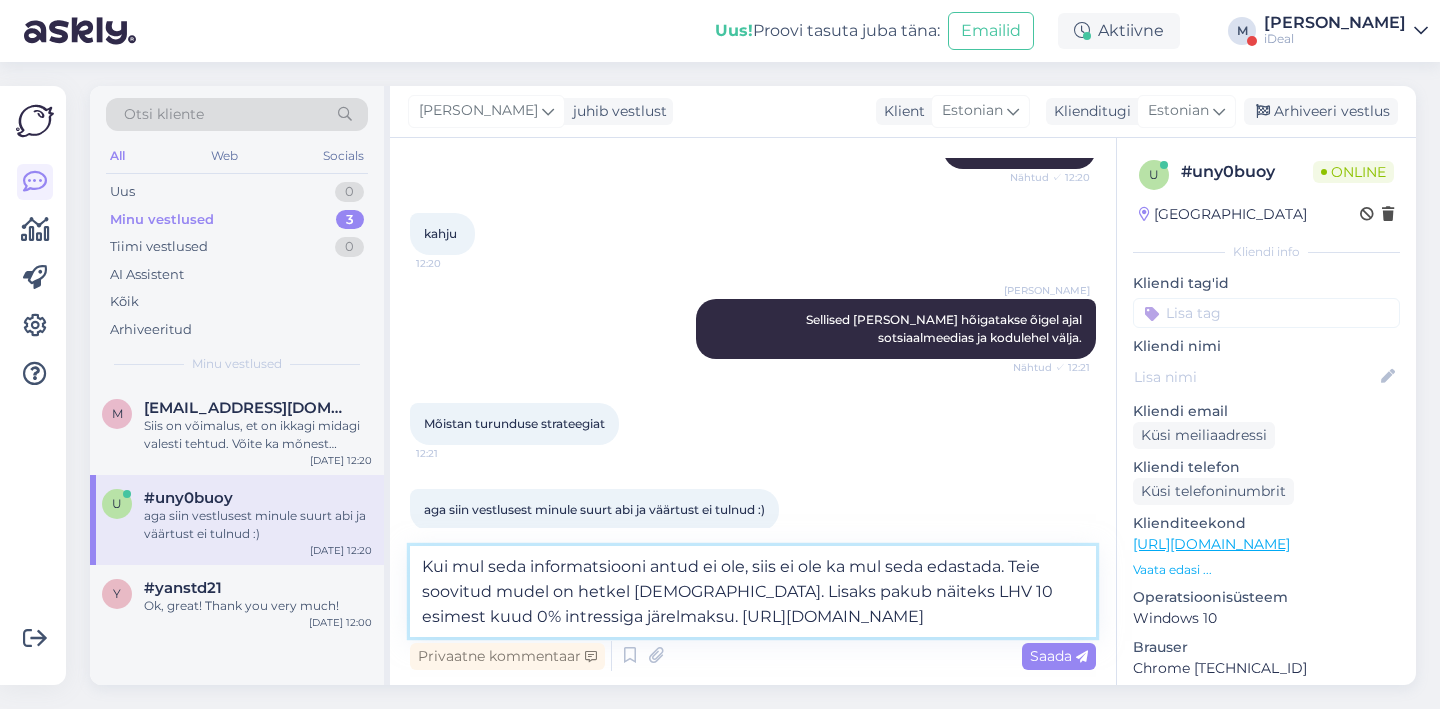 type on "Kui mul seda informatsiooni antud ei ole, siis ei ole ka mul seda edastada. Teie soovitud mudel on hetkel [DEMOGRAPHIC_DATA]. Lisaks pakub näiteks LHV 10 esimest kuud 0% intressiga järelmaksu. [URL][DOMAIN_NAME]" 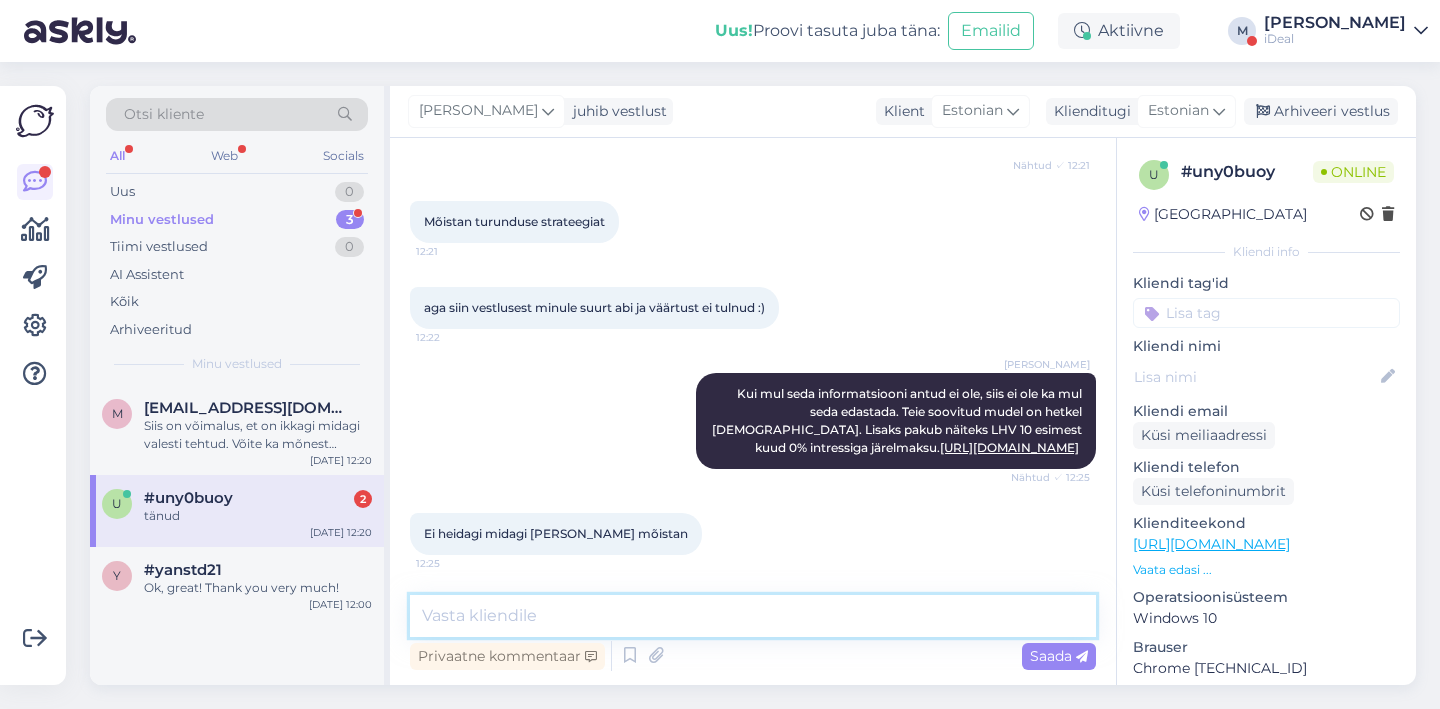 scroll, scrollTop: 1189, scrollLeft: 0, axis: vertical 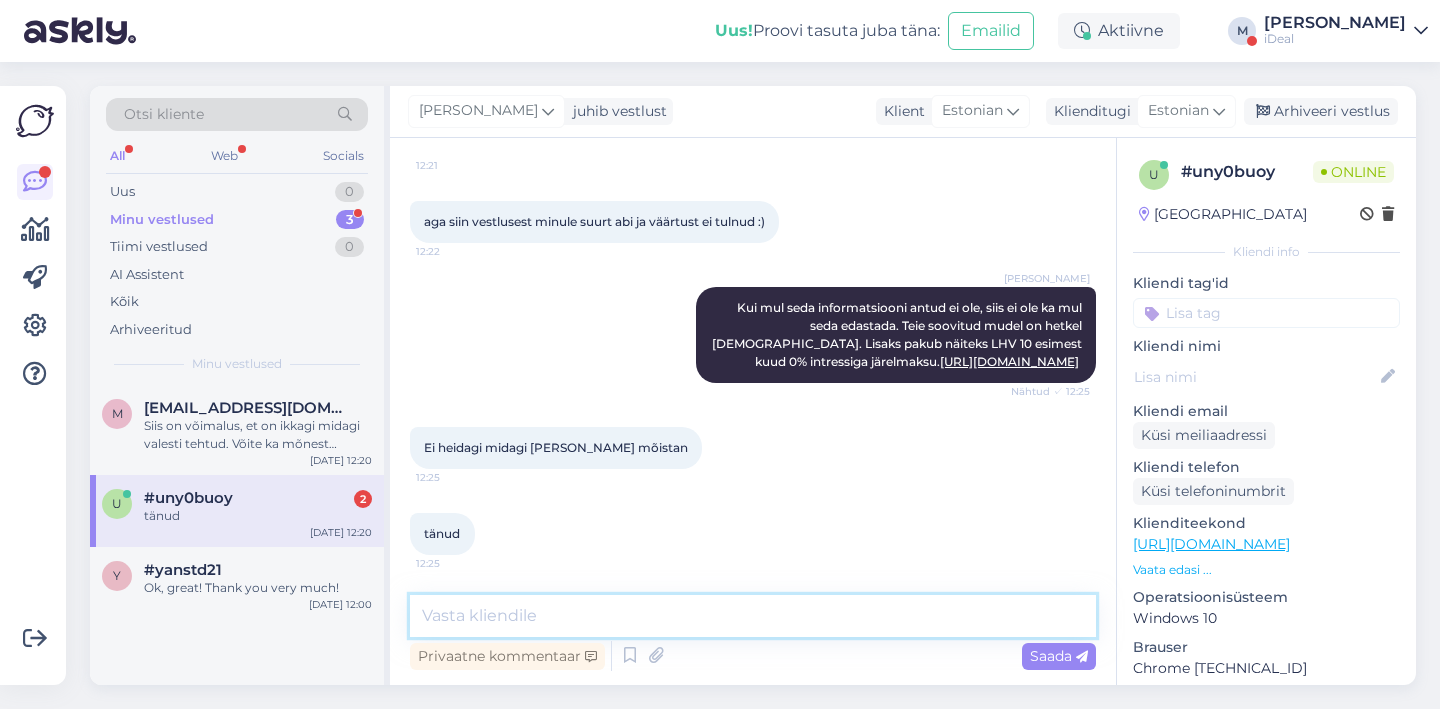 type 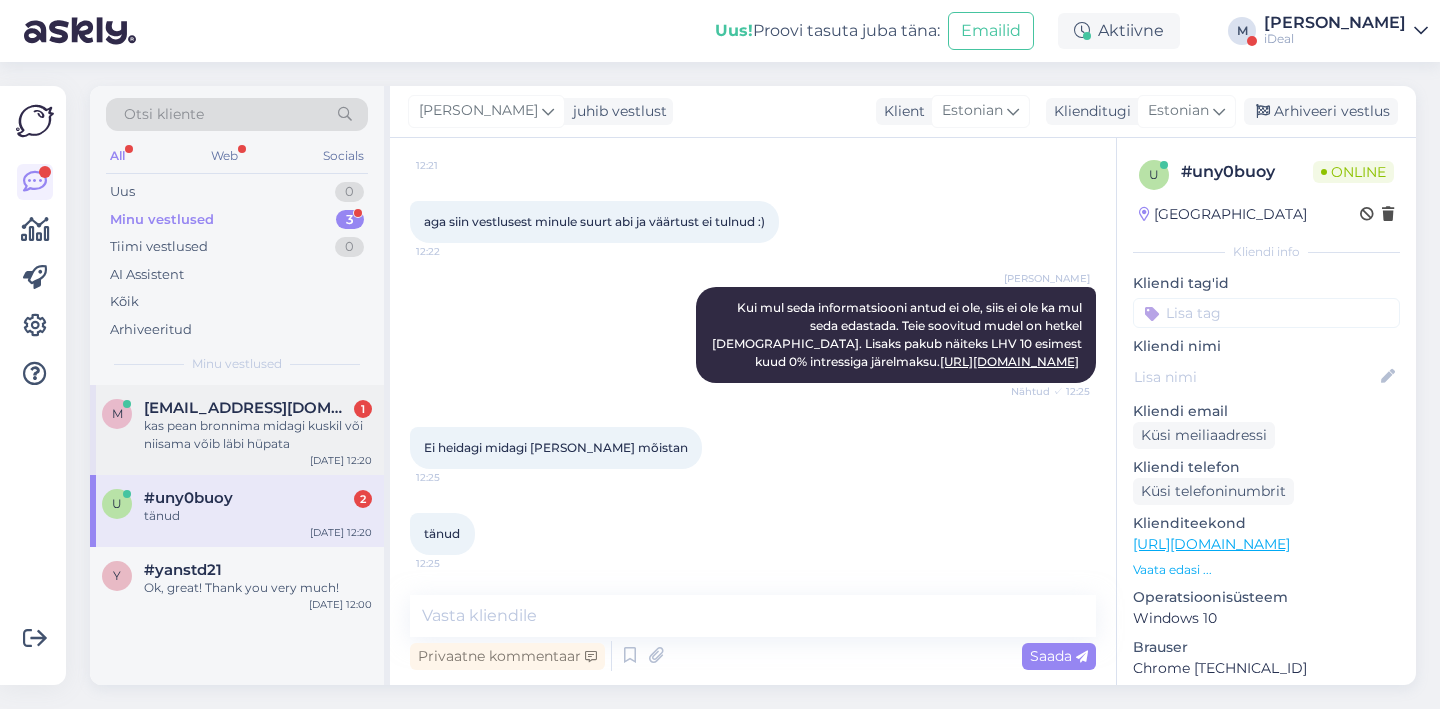 click on "kas pean bronnima midagi kuskil või niisama võib läbi hüpata" at bounding box center (258, 435) 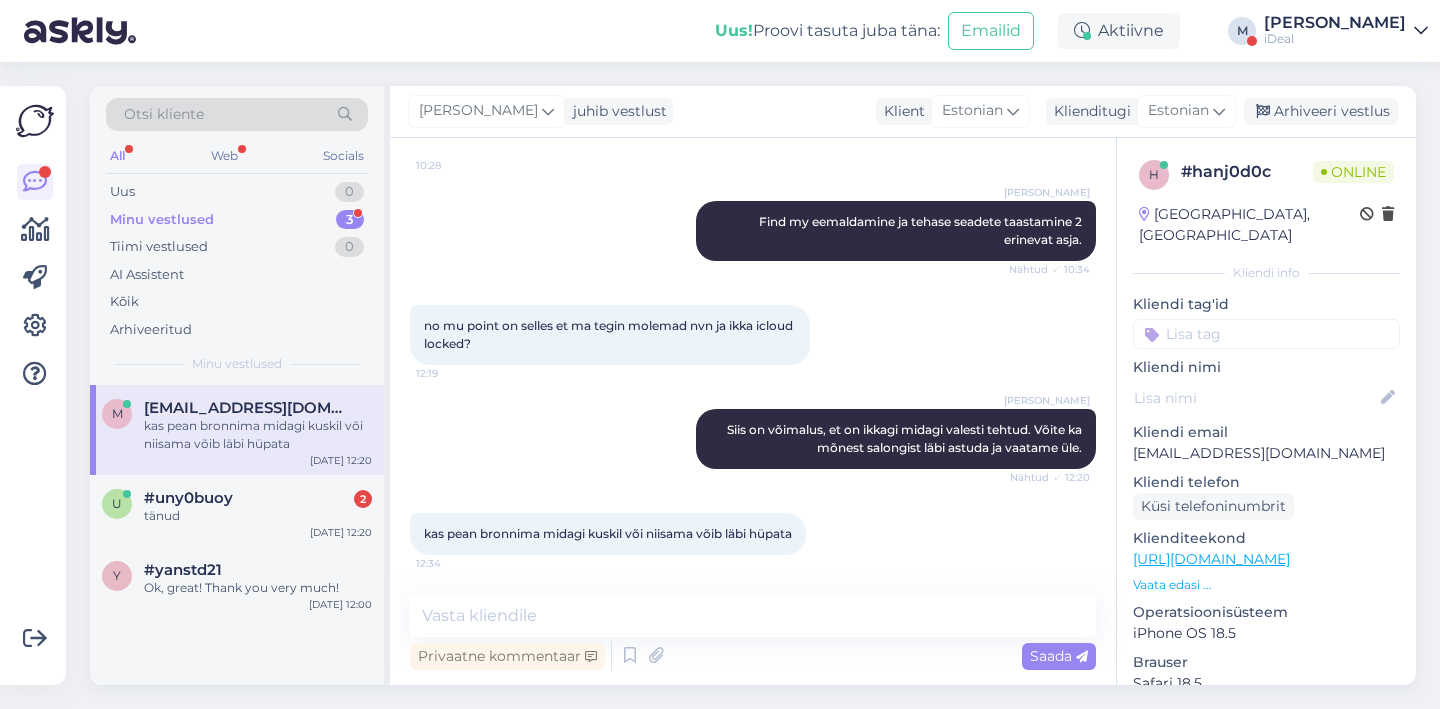 click on "Vestlus algas [DATE] Tere. [PERSON_NAME] [PERSON_NAME] apple watch aga see on locked. Palub et logi icloudi sisse aga ütleb igakord parool on vale kuigi on just vahetatud jne. 22:30  [DATE] [PERSON_NAME]! [PERSON_NAME] saite kas sellel oli tehase seaded taastatud?  Nähtud ✓ 9:04  õde oli ammu find my maha võtnud sellel [PERSON_NAME] ei saanud seal watch appist enam kustutasa. ise [PERSON_NAME] teinud mitmeid factory resete 10:28  Markus Find my eemaldamine ja tehase seadete taastamine 2 erinevat asja.  Nähtud ✓ 10:34  no mu point on selles et ma tegin molemad nvn ja ikka icloud locked?  12:19  [PERSON_NAME] on võimalus, et on ikkagi midagi valesti tehtud. Võite ka mõnest salongist läbi astuda ja vaatame üle. Nähtud ✓ 12:20  kas pean bronnima midagi kuskil või niisama võib läbi hüpata 12:34  Privaatne kommentaar Saada" at bounding box center (753, 411) 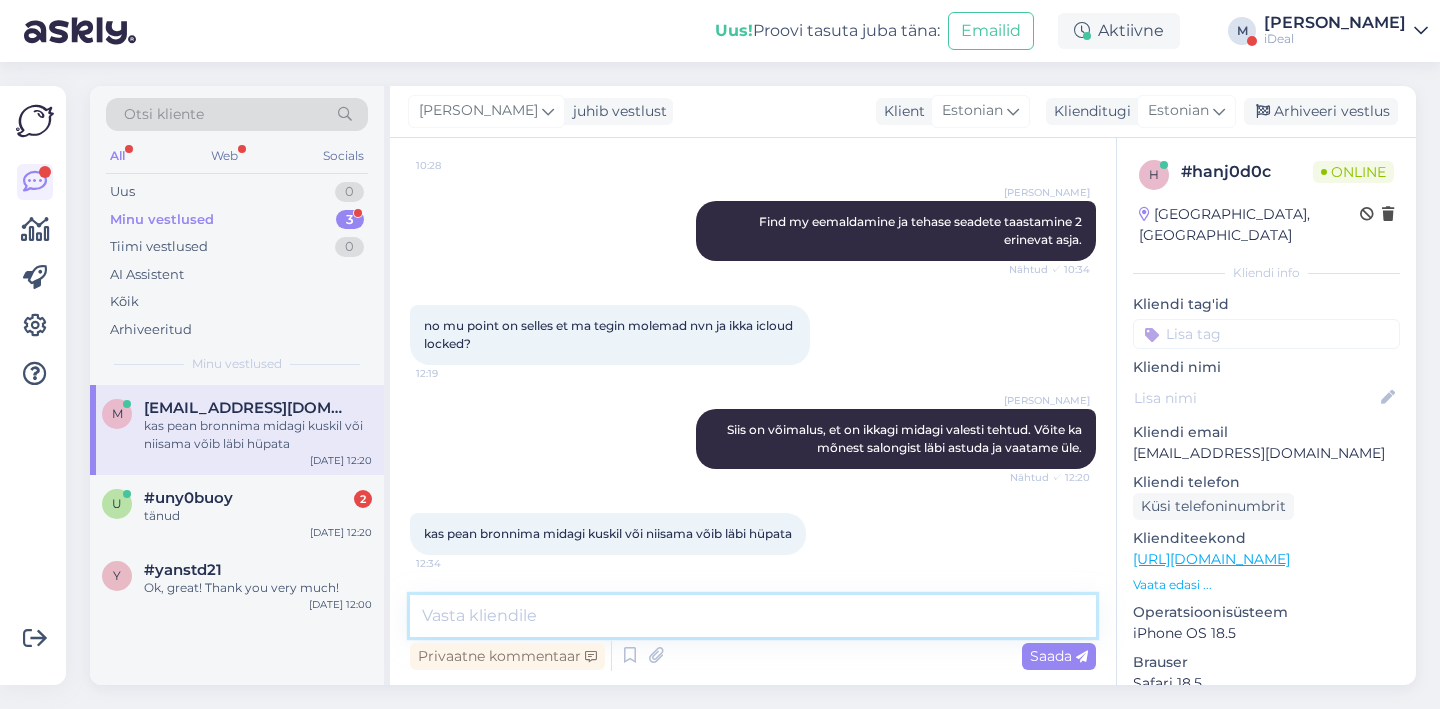 click at bounding box center (753, 616) 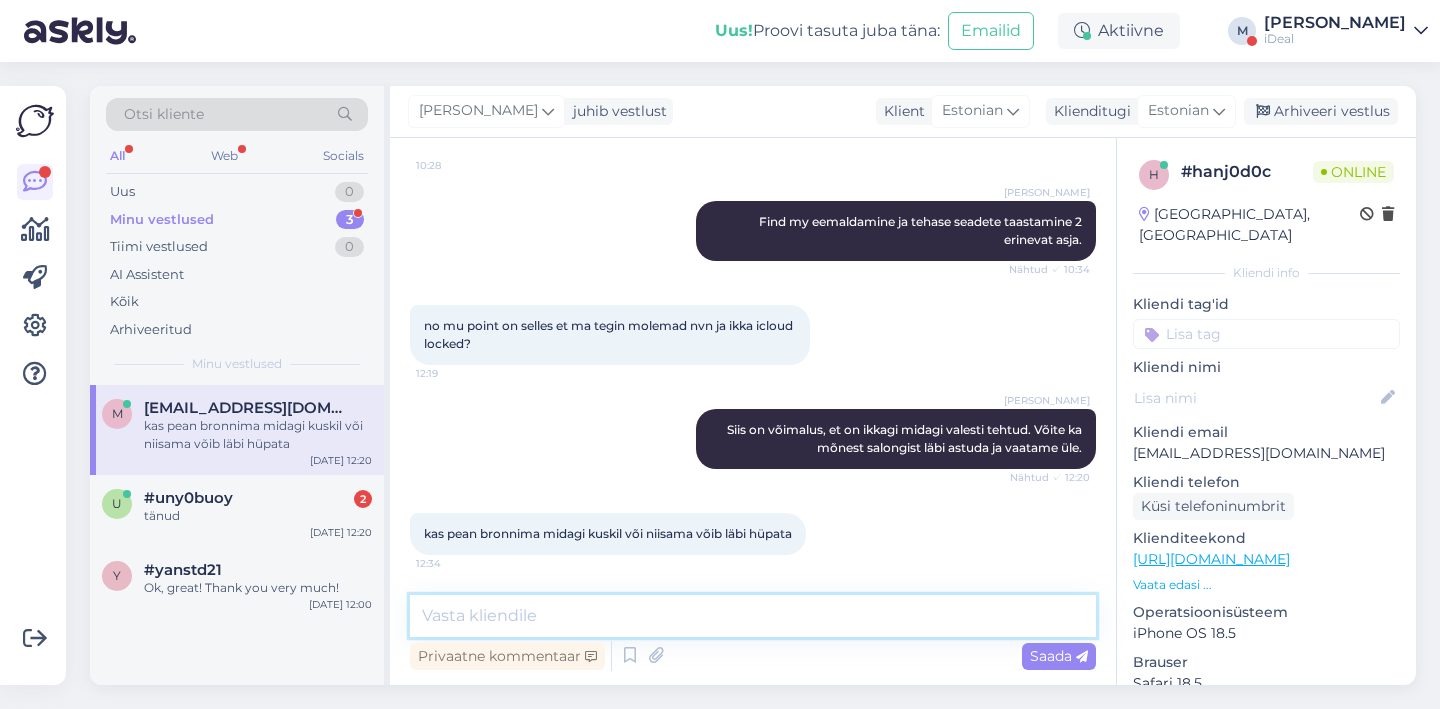 type on "K" 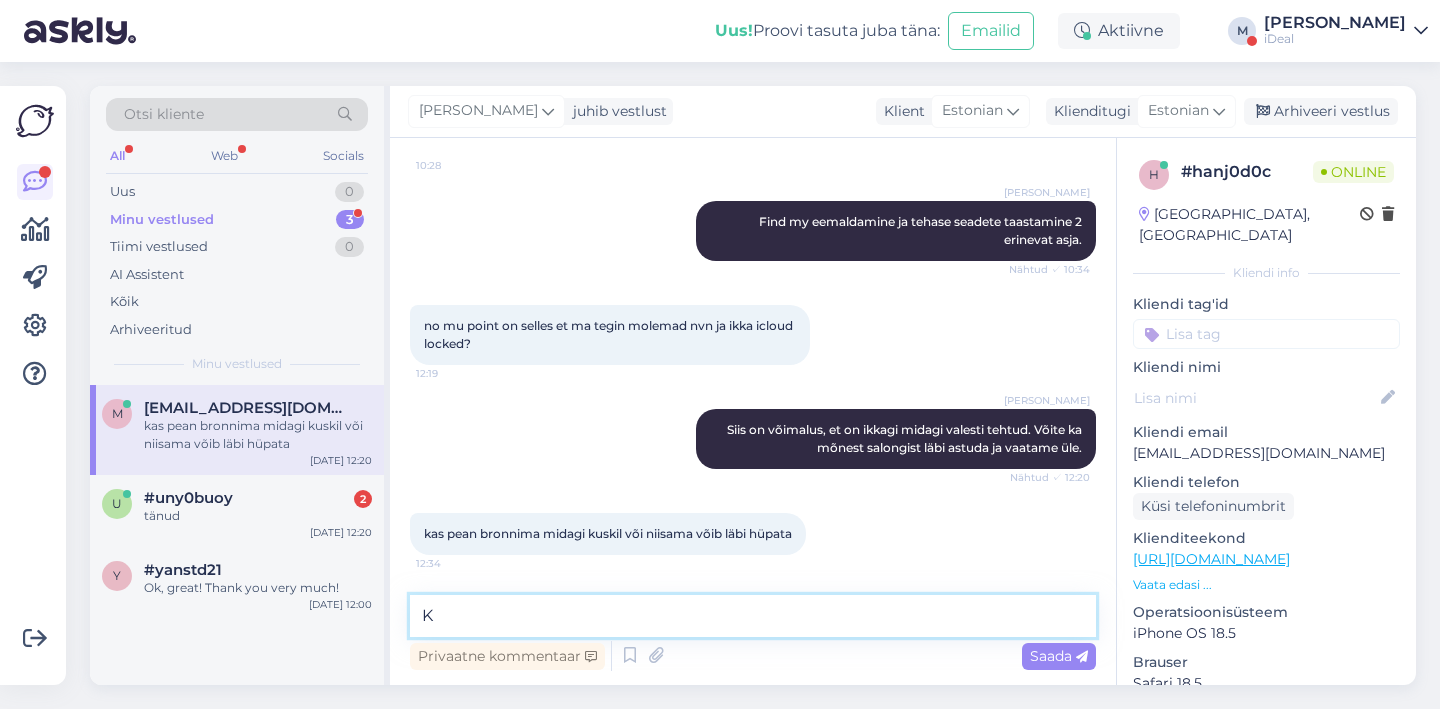 type 